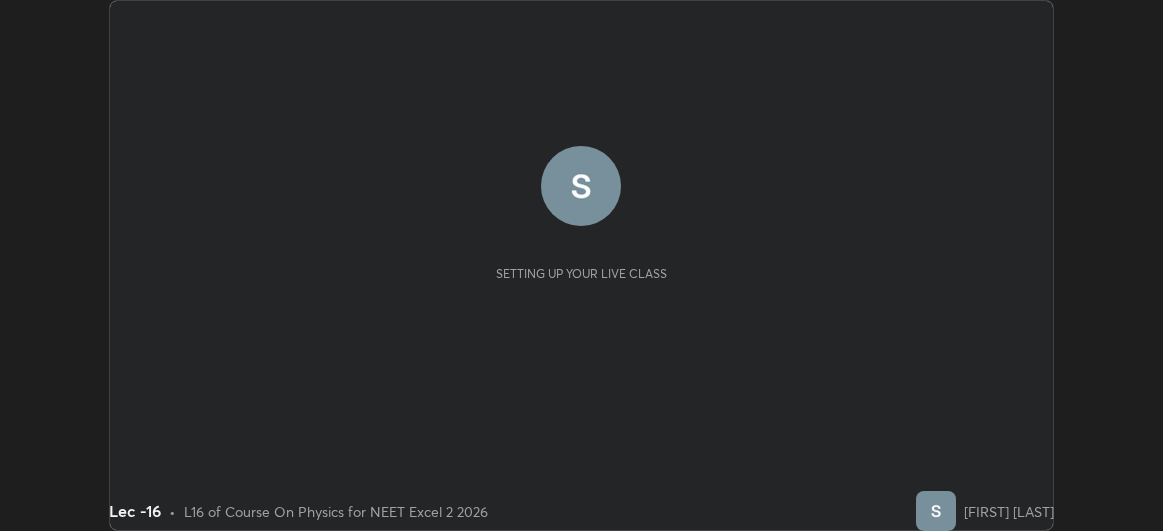 scroll, scrollTop: 0, scrollLeft: 0, axis: both 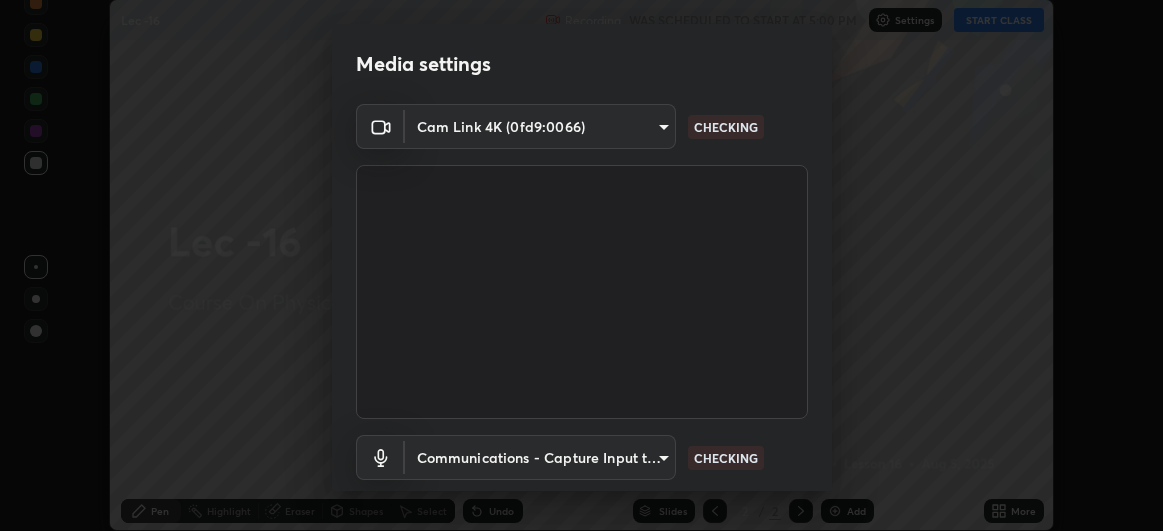 type on "df463704efc8c3d6d82446285d3d8ad2bc58552bb9147a11c789301828a3090f" 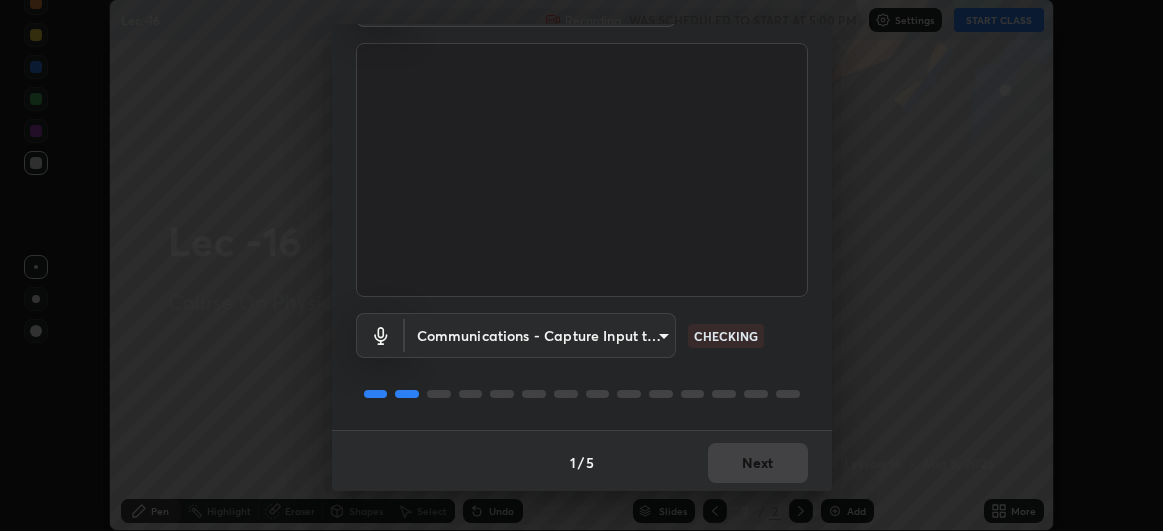scroll, scrollTop: 123, scrollLeft: 0, axis: vertical 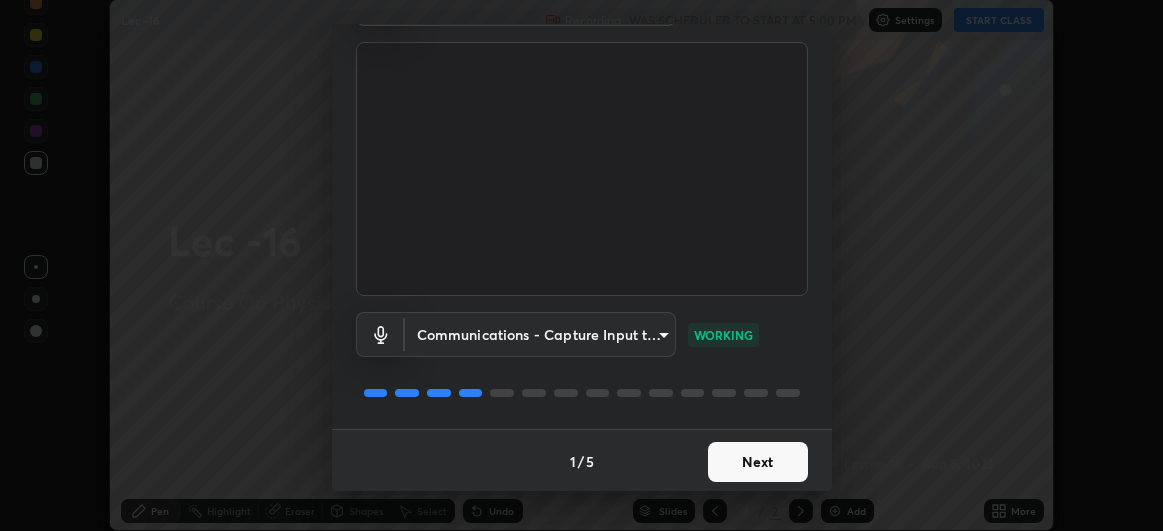 click on "Next" at bounding box center [758, 462] 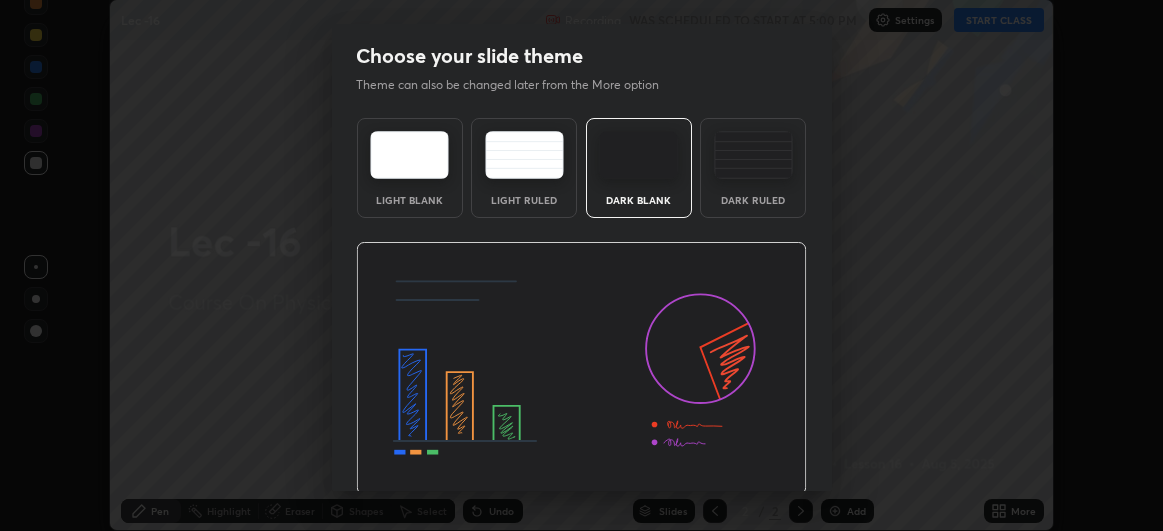 scroll, scrollTop: 67, scrollLeft: 0, axis: vertical 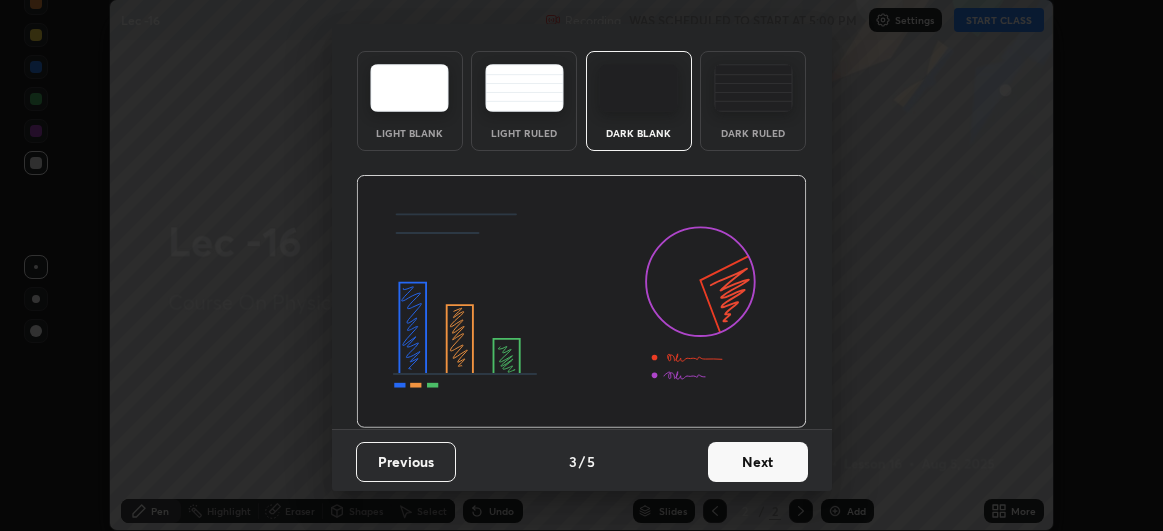 click on "Next" at bounding box center [758, 462] 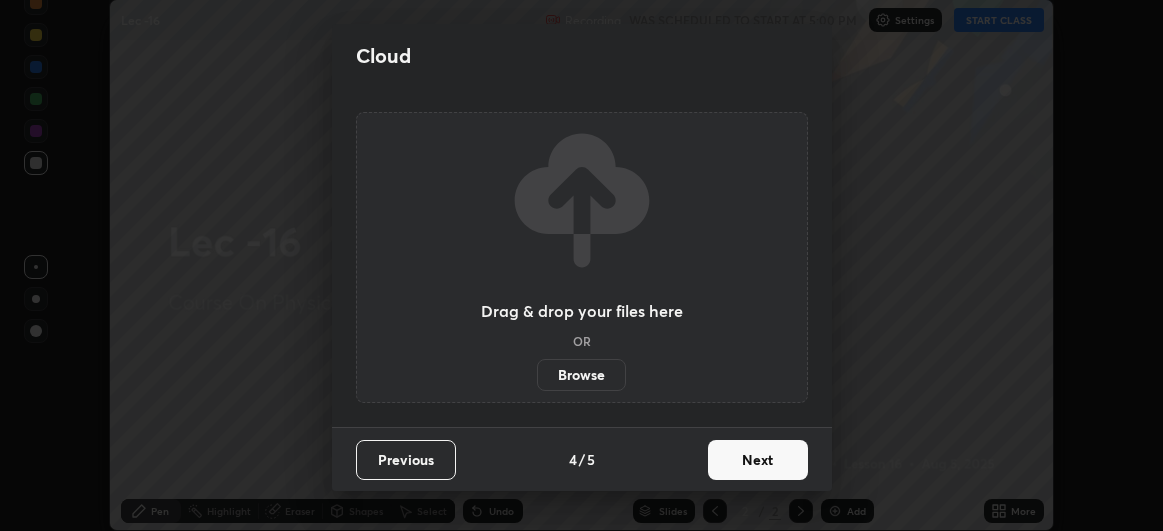 scroll, scrollTop: 0, scrollLeft: 0, axis: both 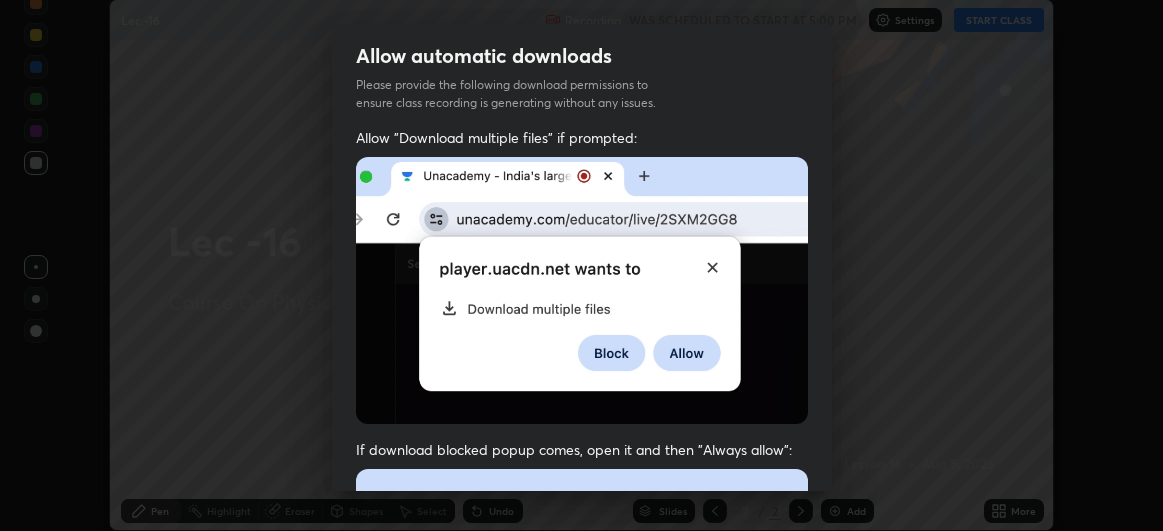 click at bounding box center (582, 687) 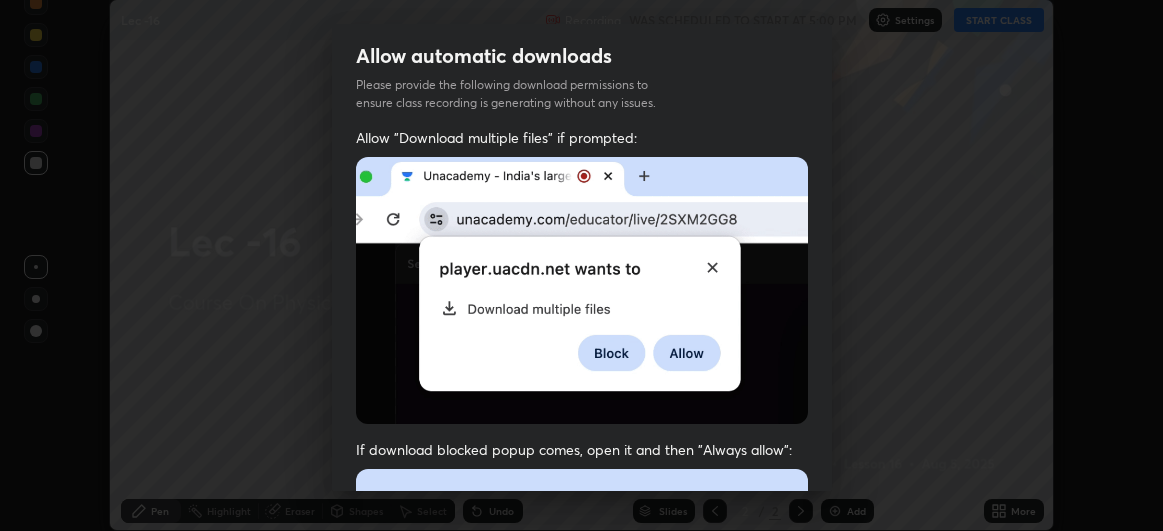 click at bounding box center (582, 687) 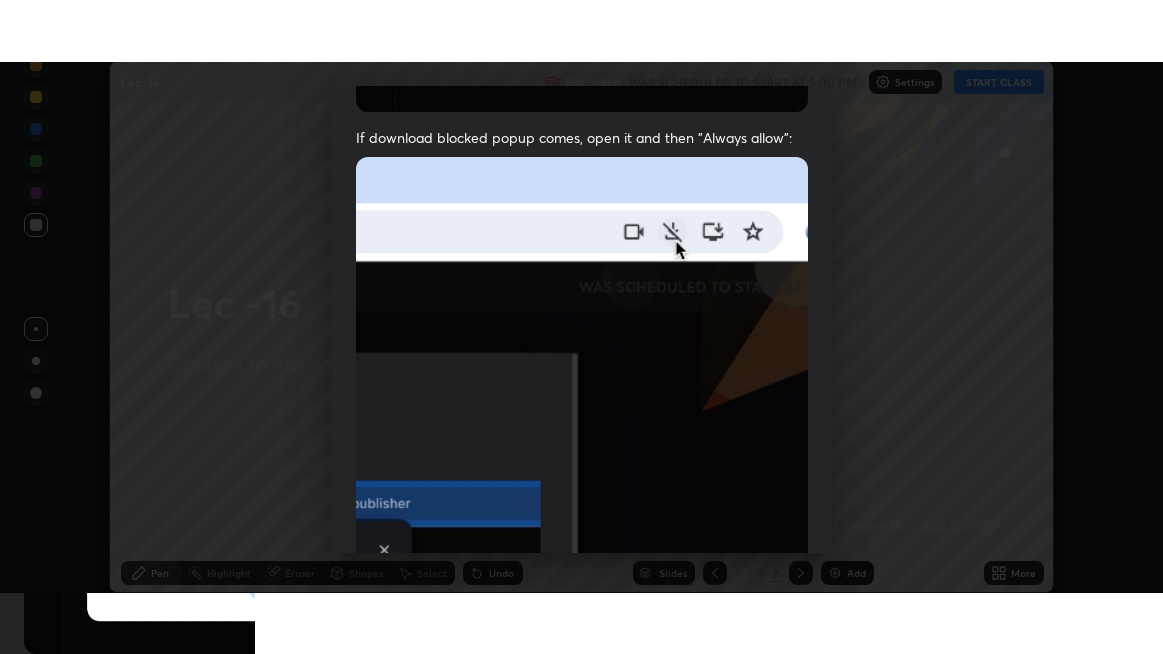 scroll, scrollTop: 492, scrollLeft: 0, axis: vertical 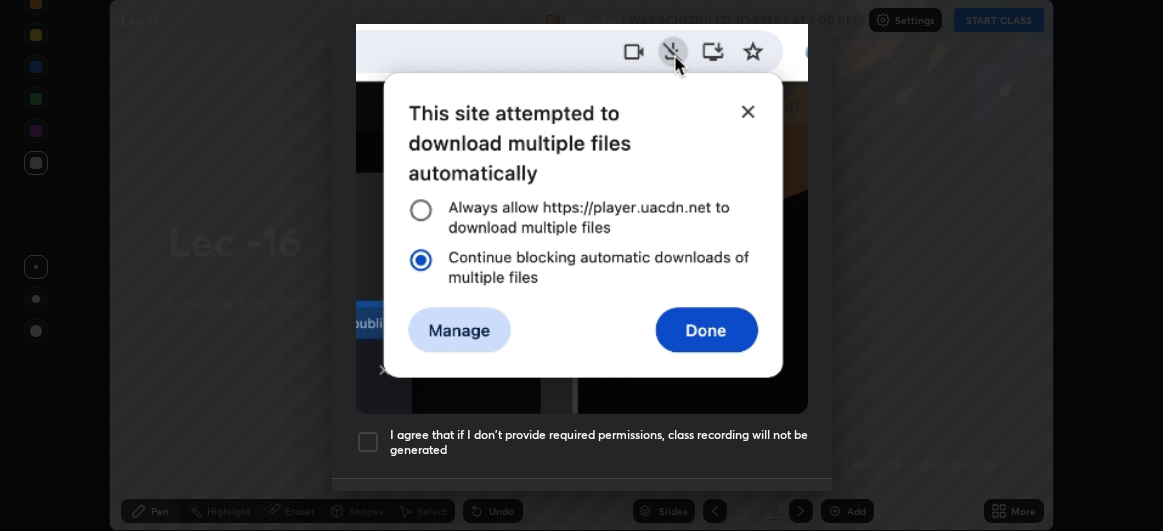 click at bounding box center (368, 442) 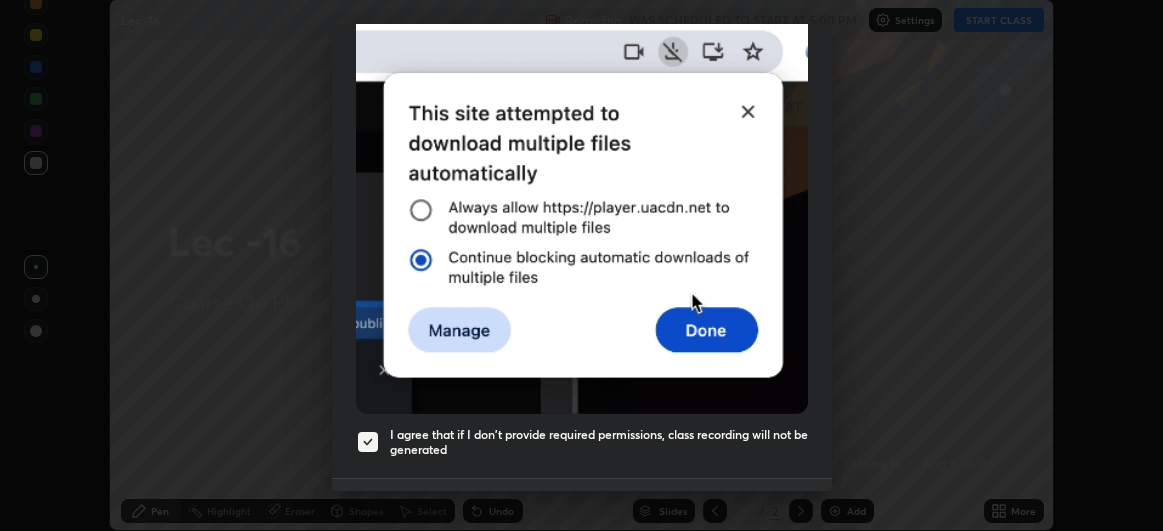 click on "Done" at bounding box center [758, 511] 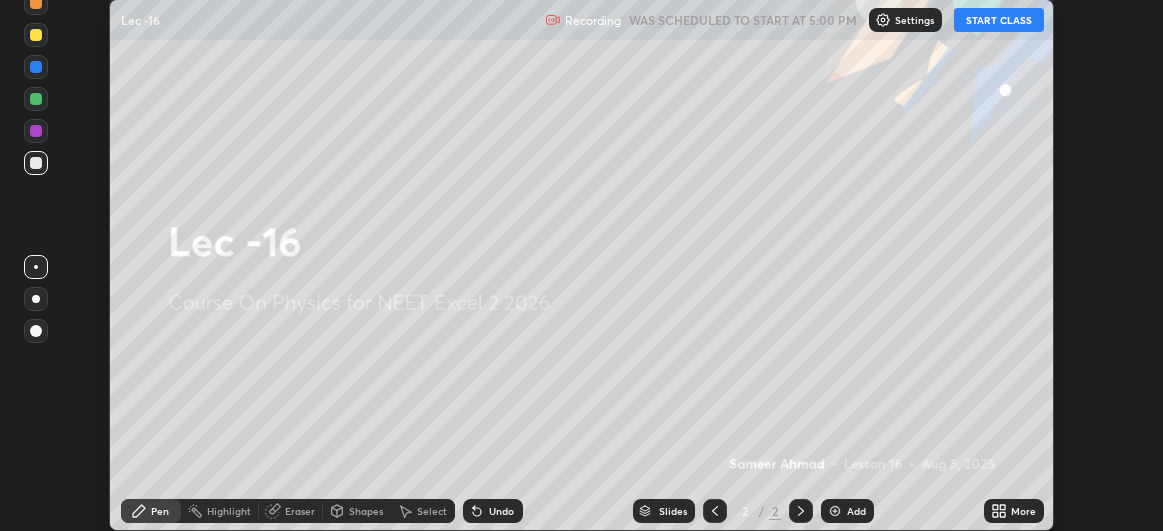 click on "START CLASS" at bounding box center (999, 20) 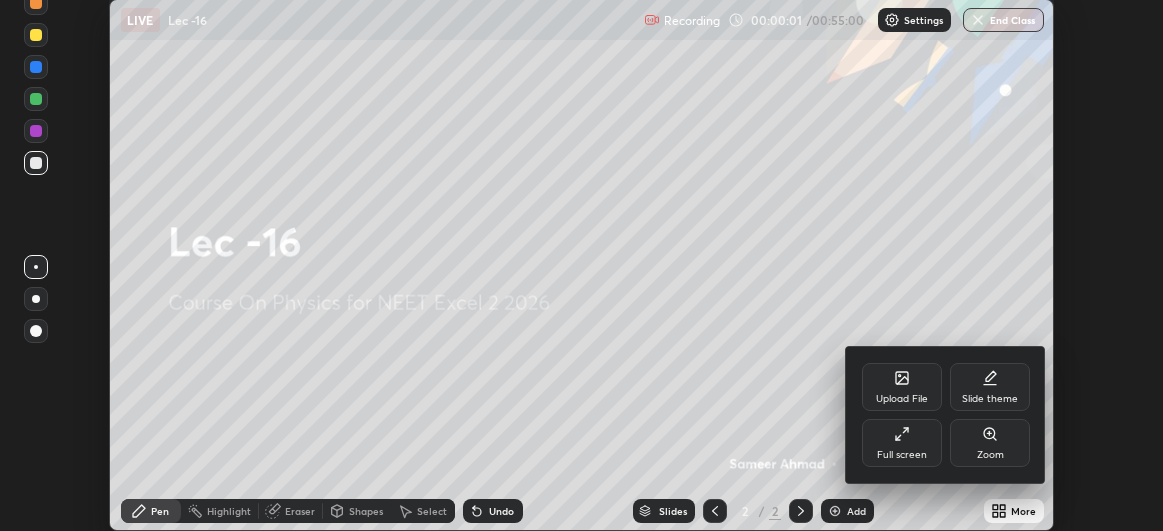 click at bounding box center (581, 265) 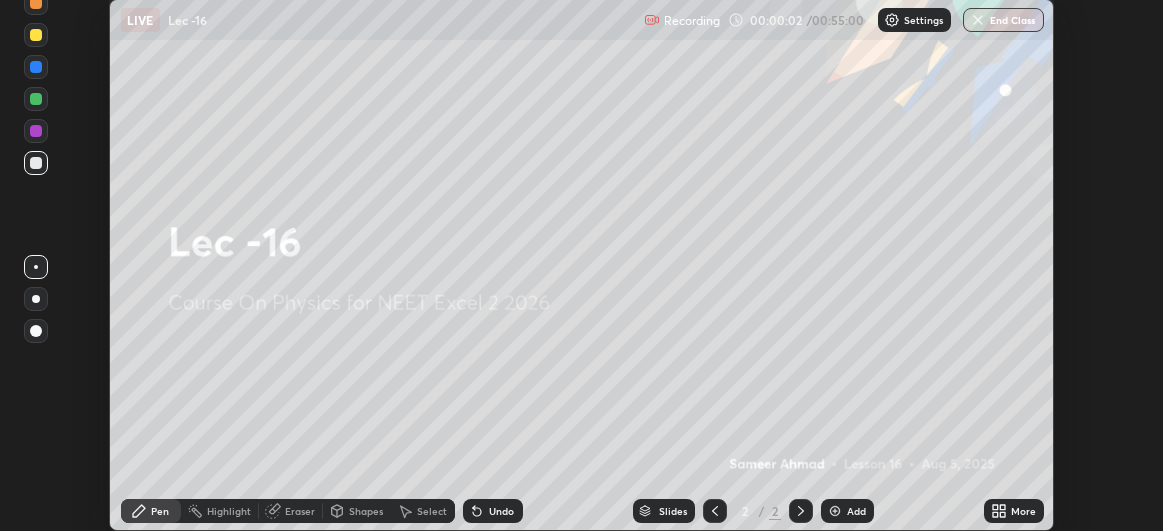 click on "Add" at bounding box center [856, 511] 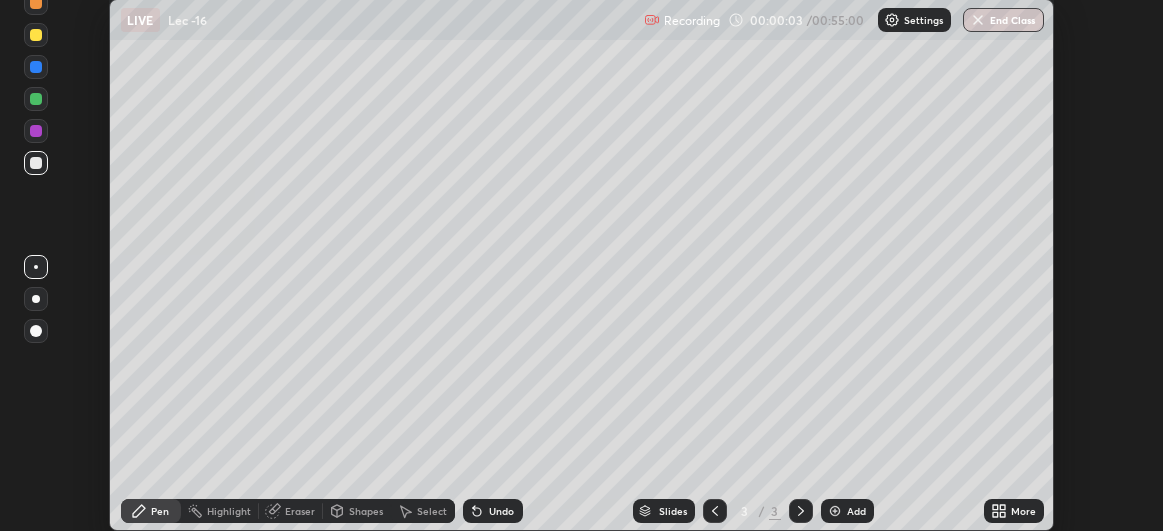 click on "More" at bounding box center (1023, 511) 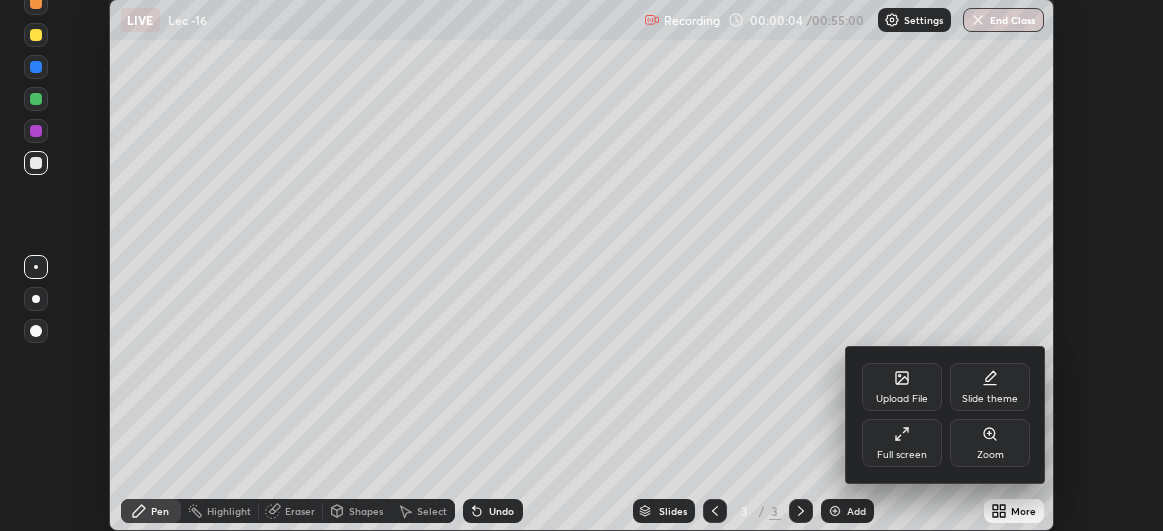 click on "Full screen" at bounding box center (902, 455) 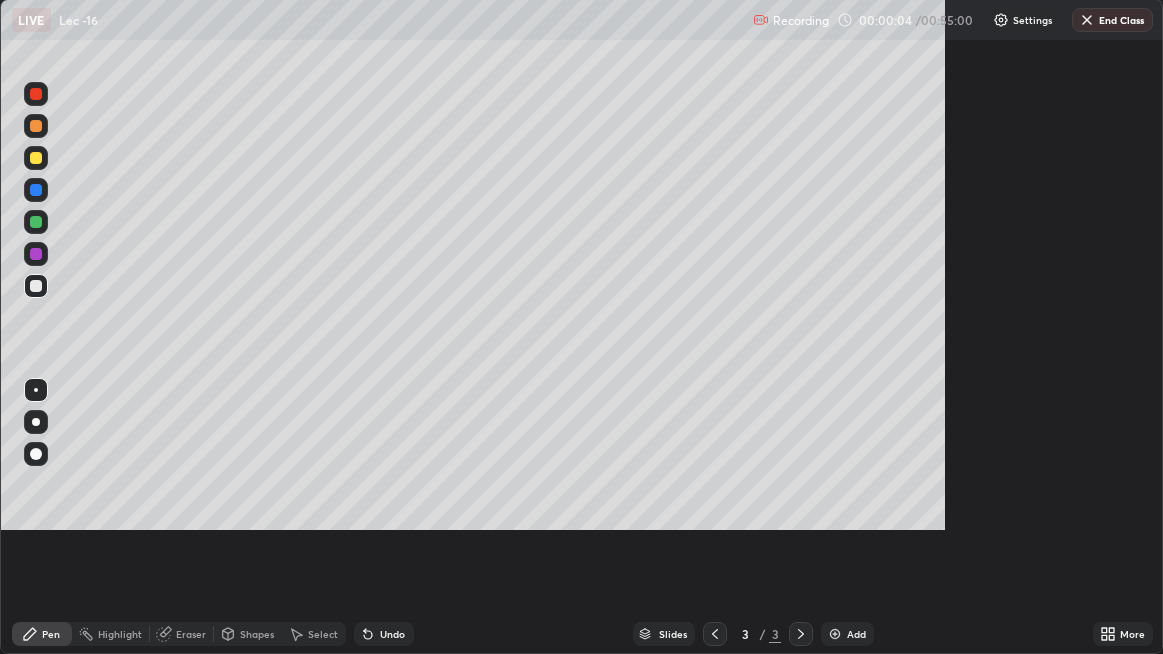 scroll, scrollTop: 99345, scrollLeft: 98836, axis: both 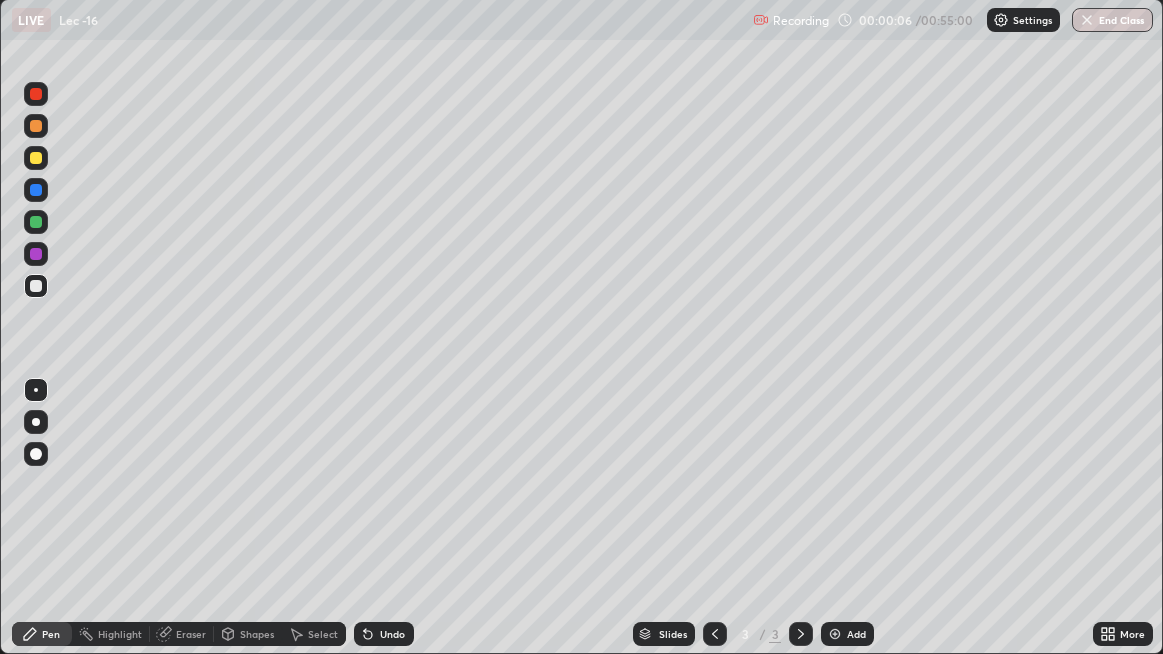 click at bounding box center [36, 286] 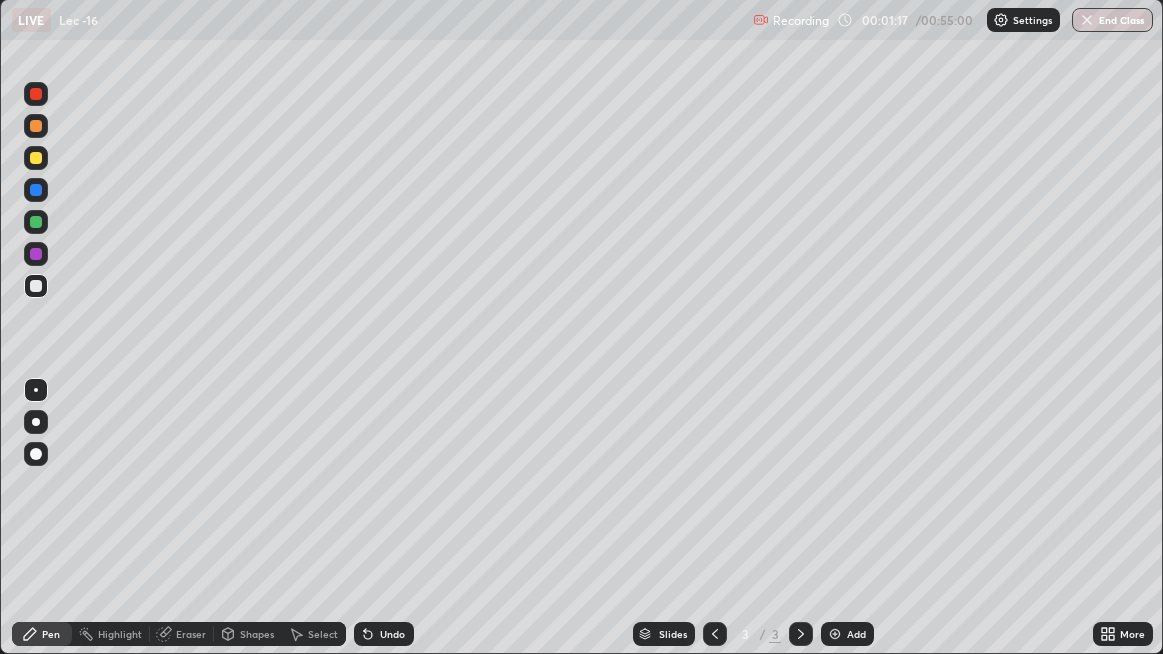click on "Undo" at bounding box center (392, 634) 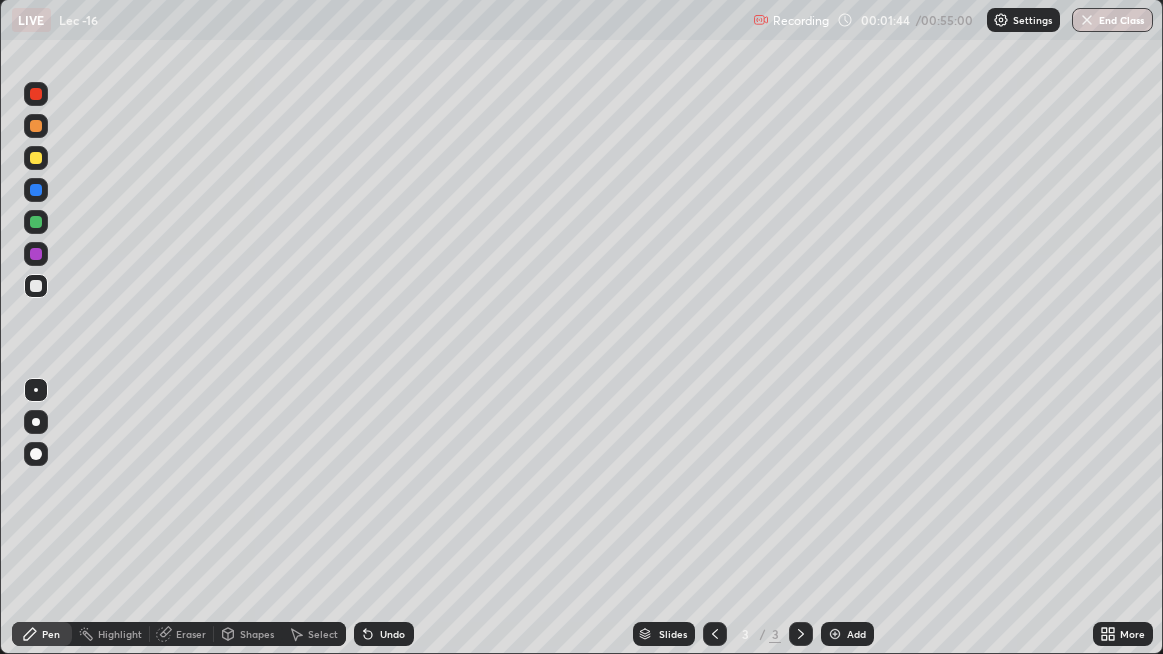 click at bounding box center [36, 222] 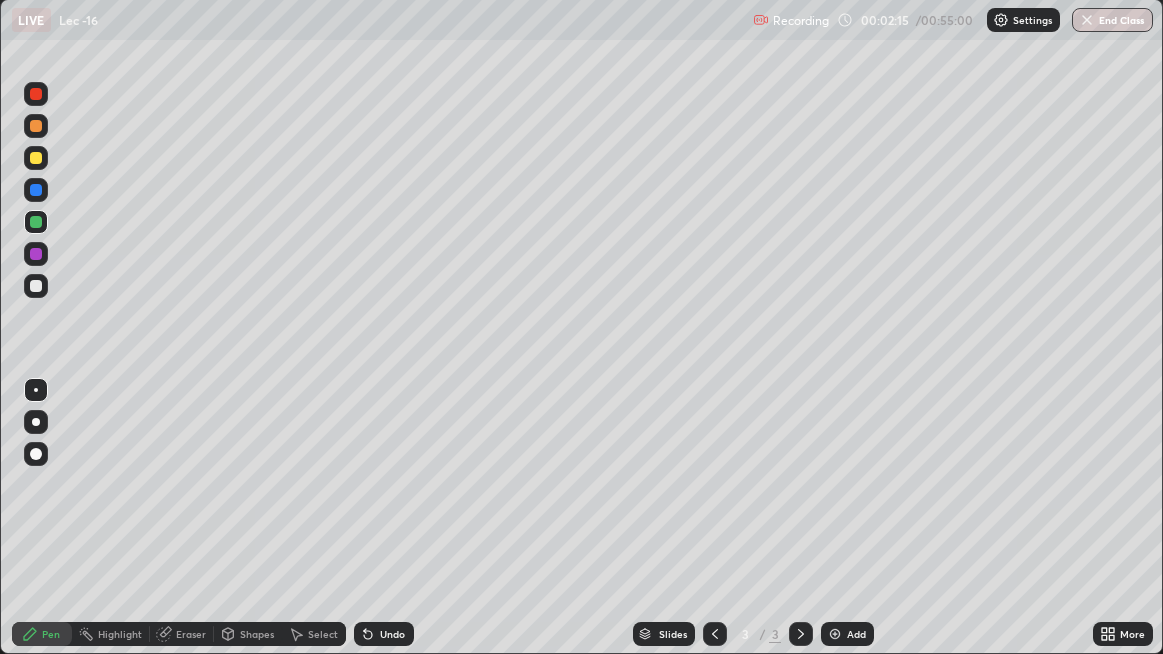 click on "Undo" at bounding box center [392, 634] 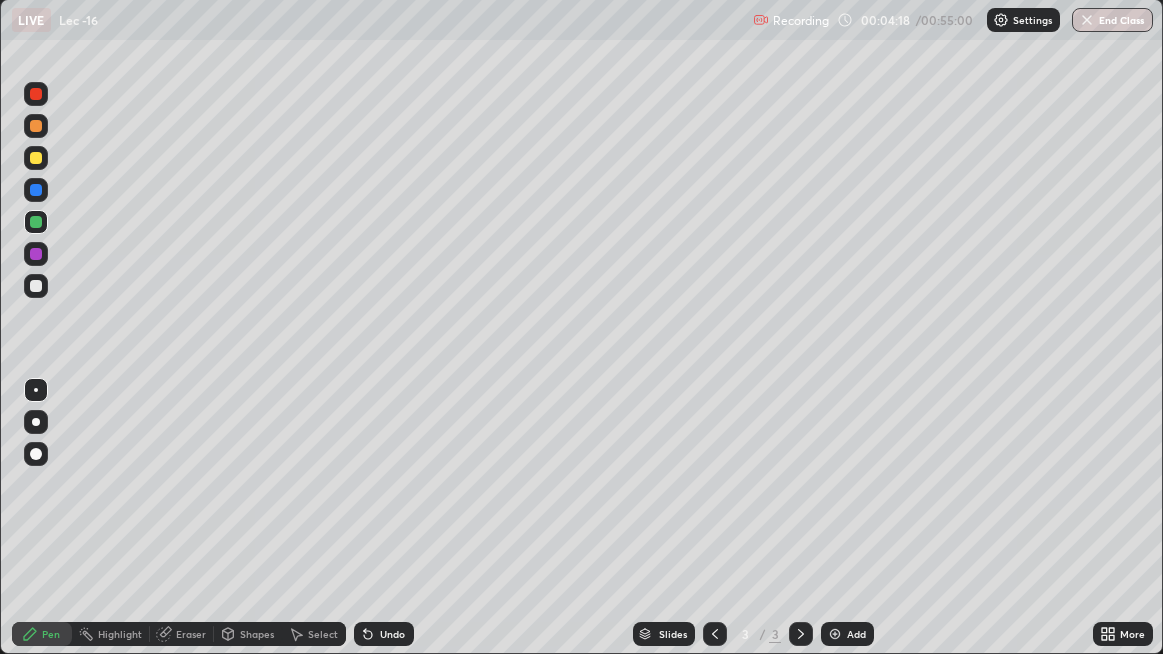 click at bounding box center (36, 94) 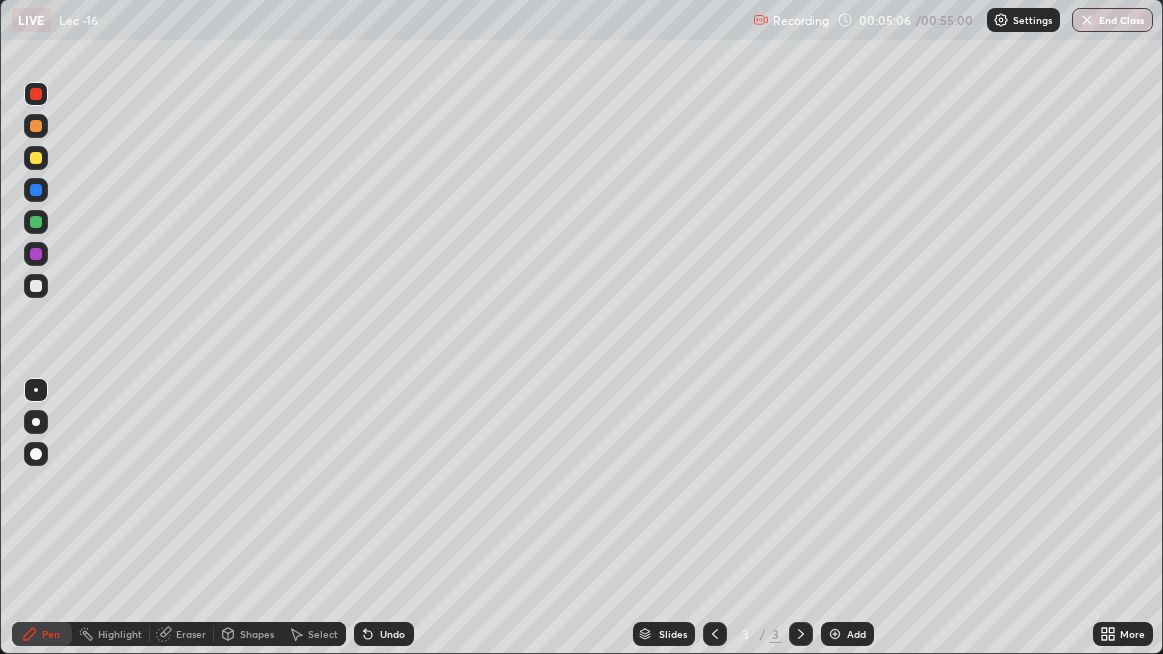 click on "Add" at bounding box center (856, 634) 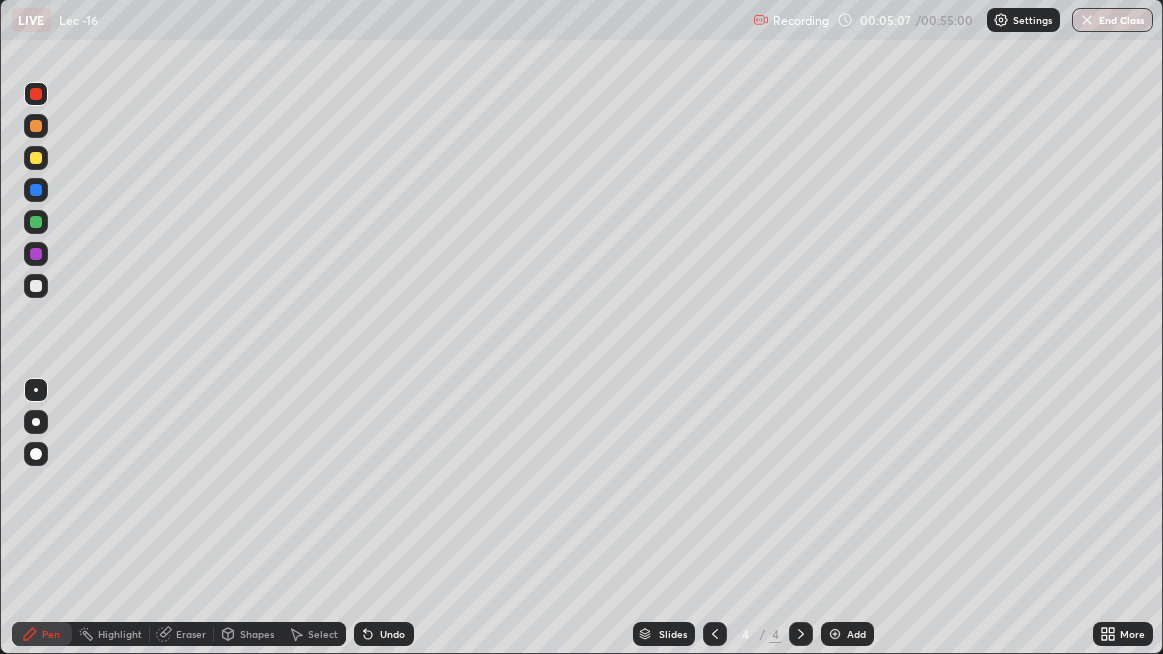 click at bounding box center (36, 286) 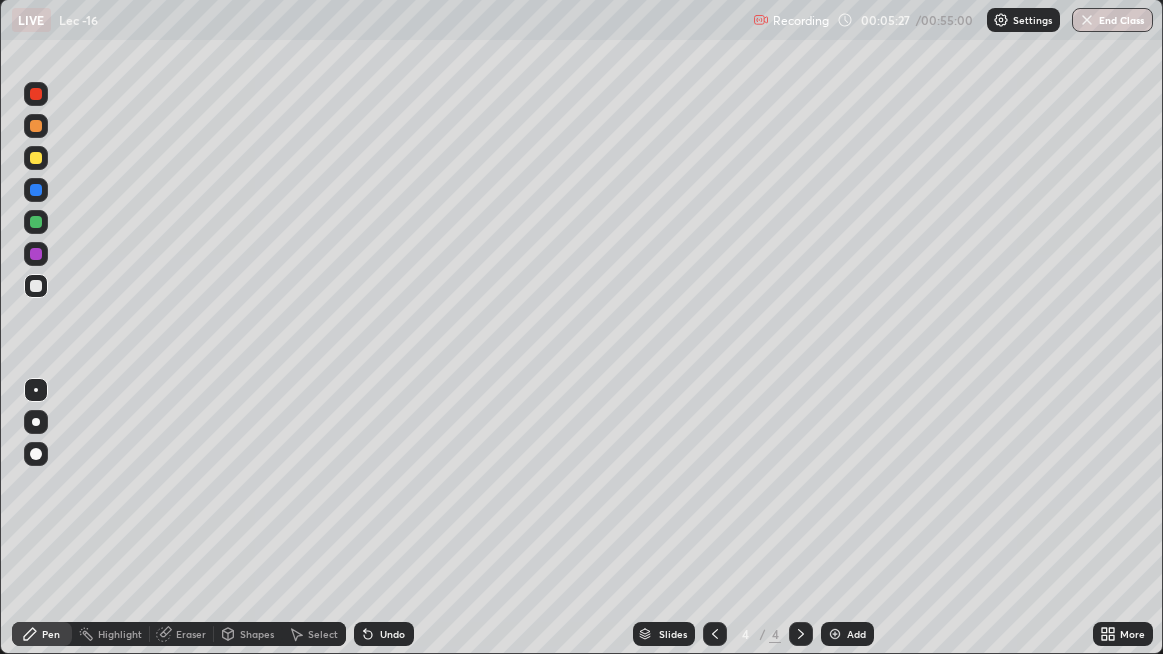 click 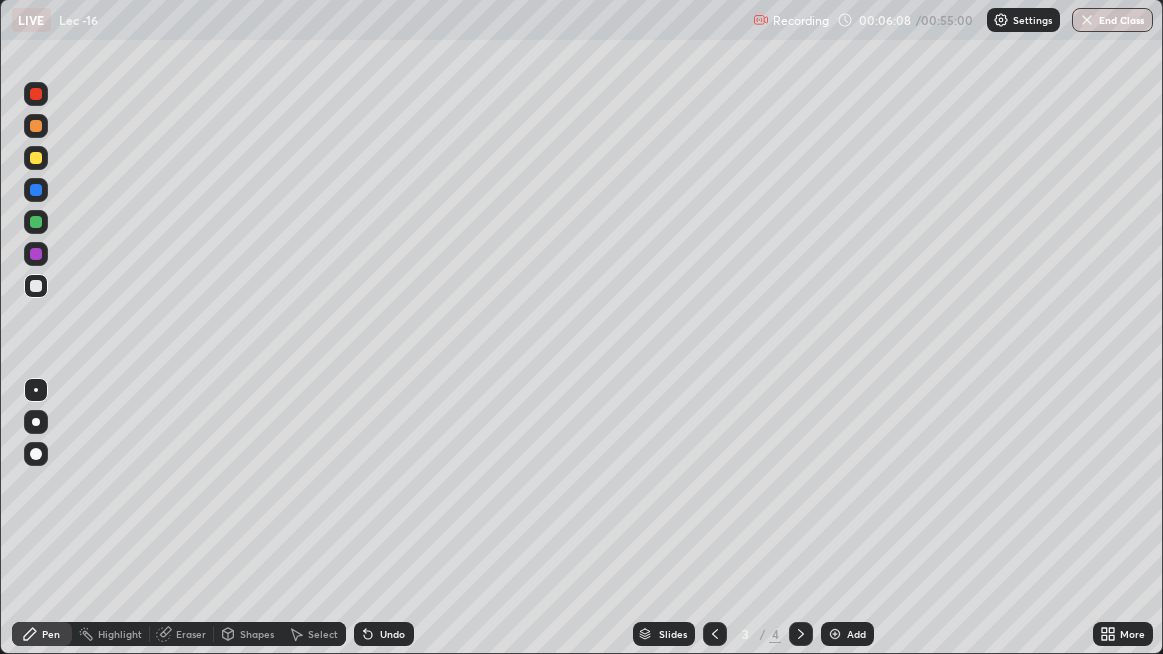 click 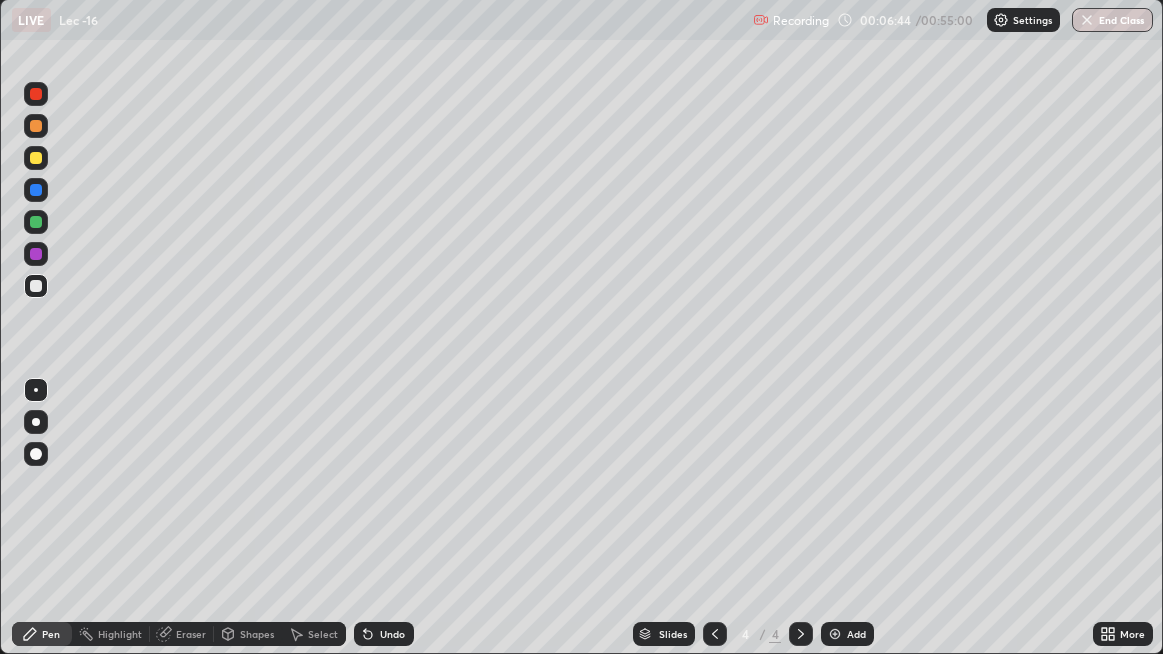 click on "Undo" at bounding box center (392, 634) 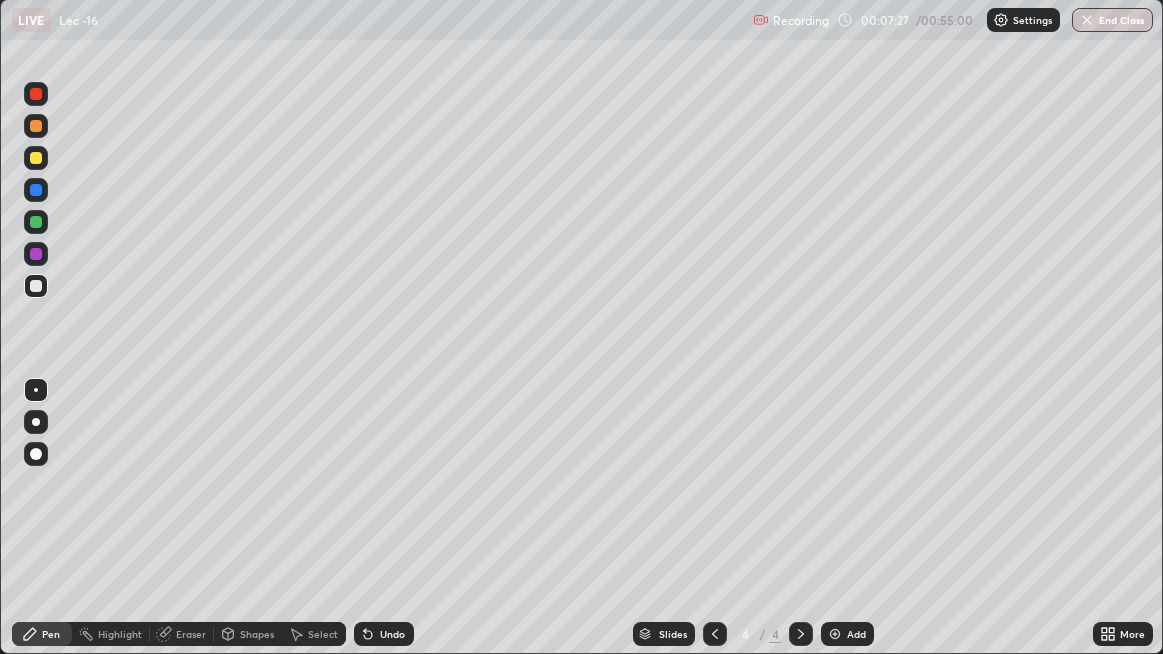 click 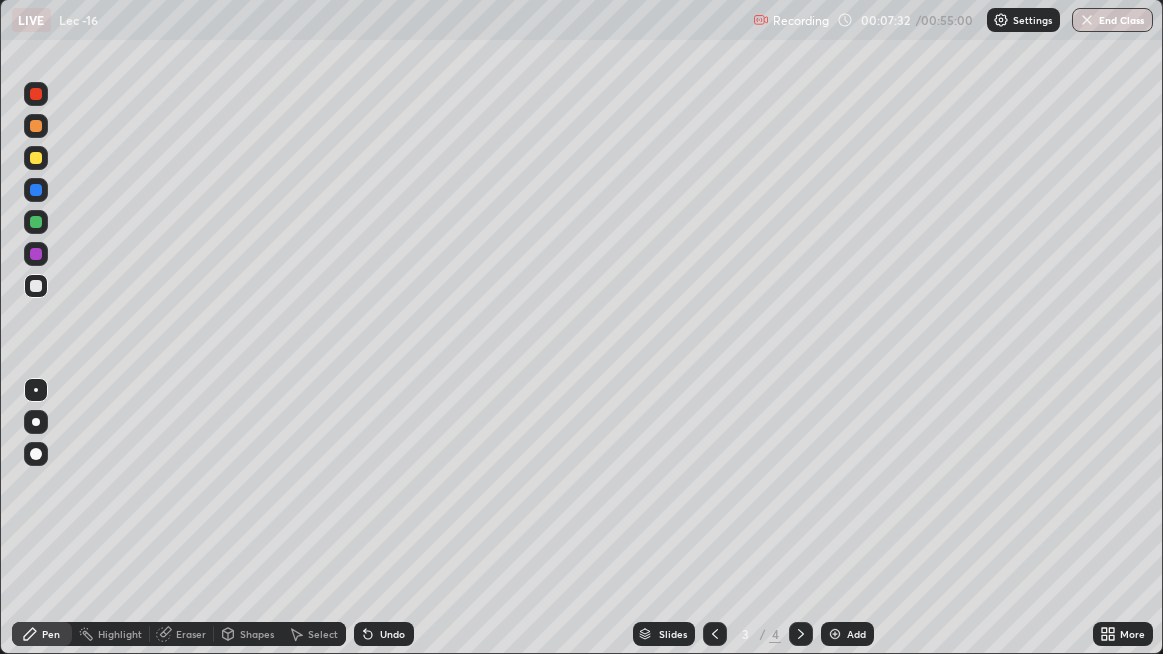 click 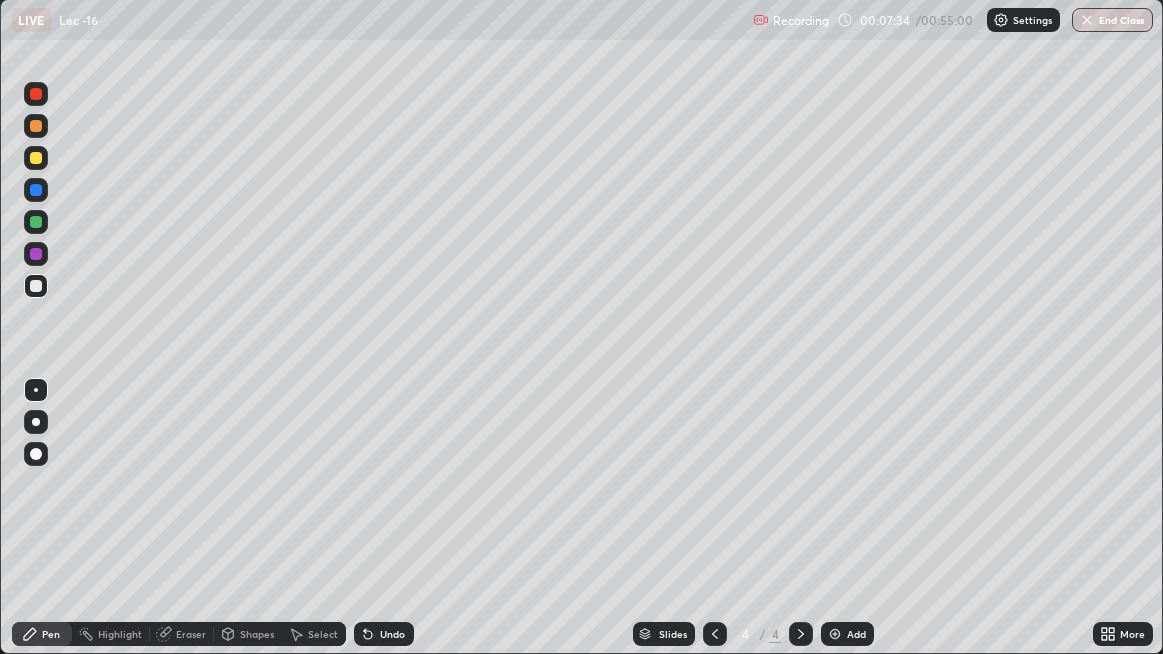 click on "Undo" at bounding box center (392, 634) 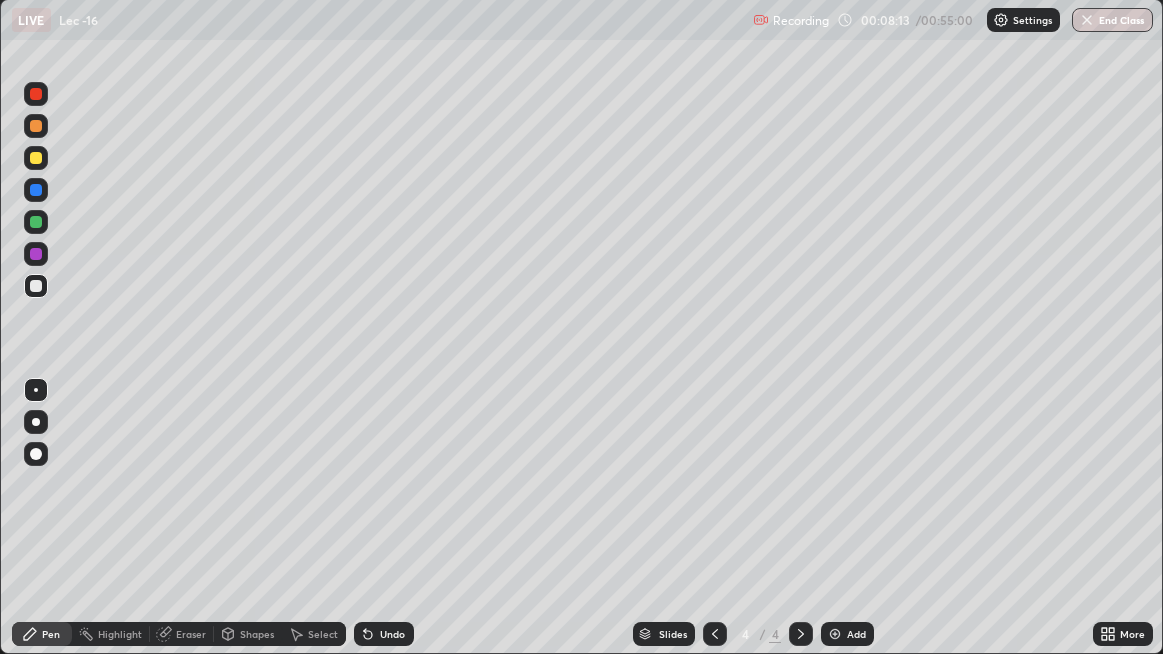 click on "Undo" at bounding box center [392, 634] 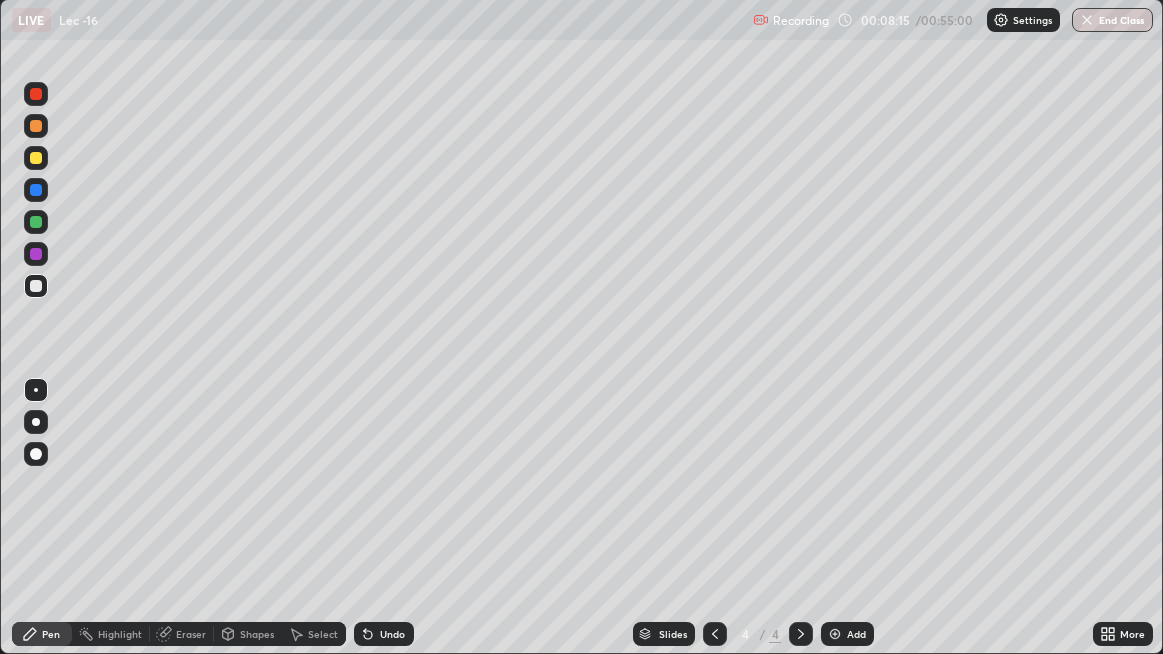 click on "Eraser" at bounding box center (191, 634) 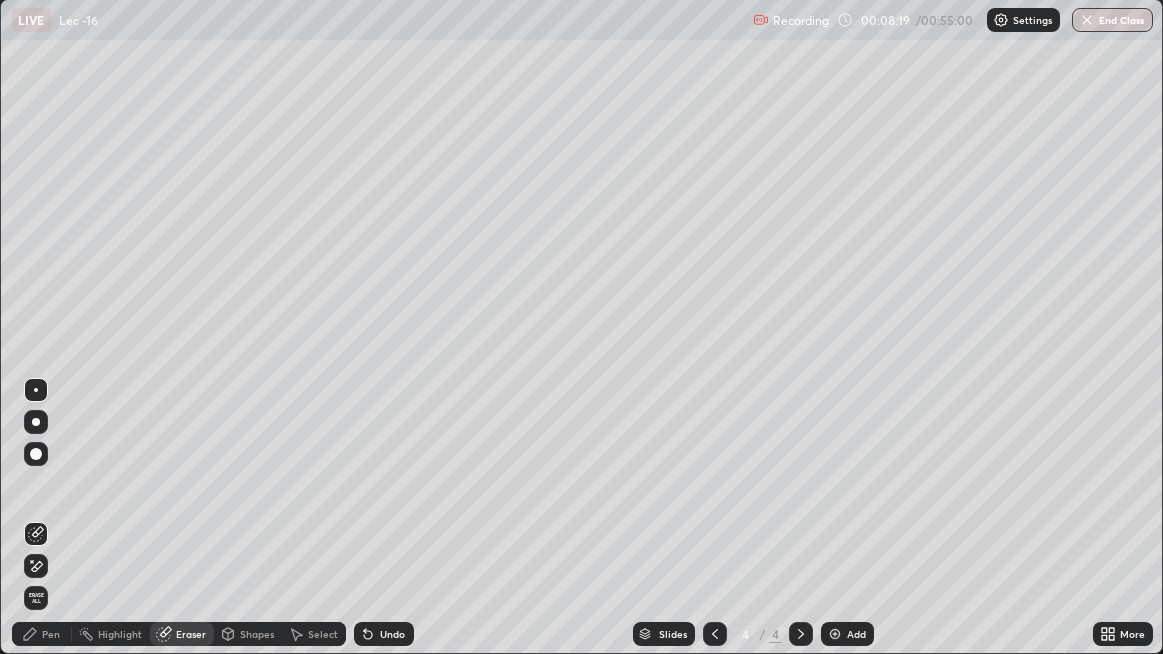 click on "Pen" at bounding box center (42, 634) 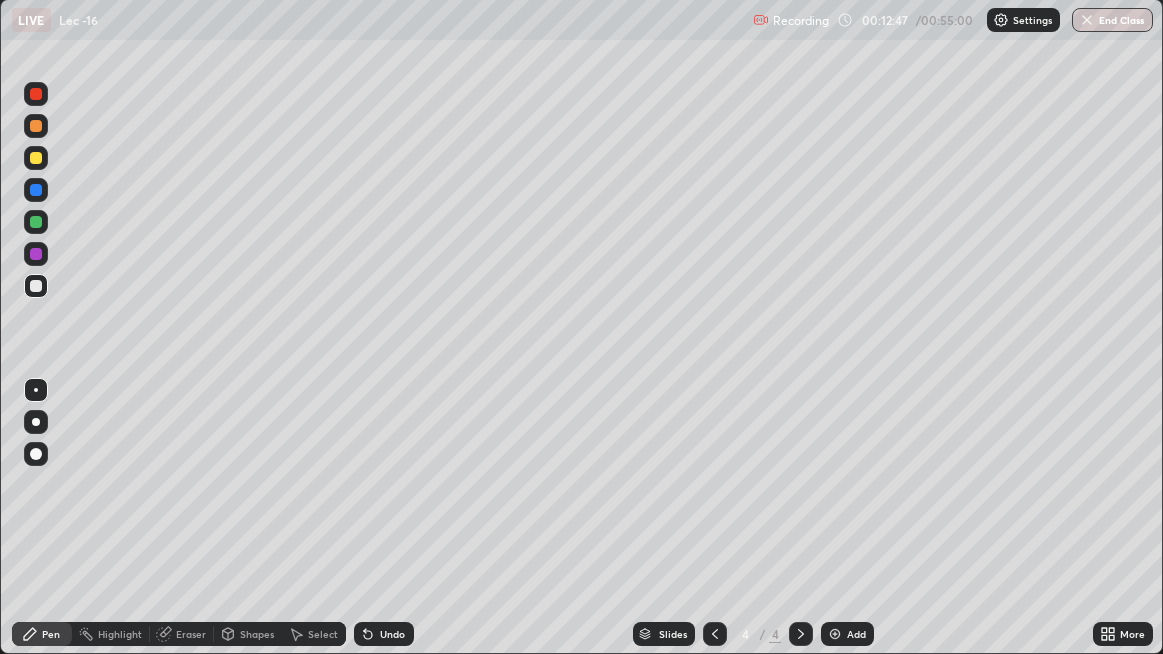 click on "Eraser" at bounding box center [191, 634] 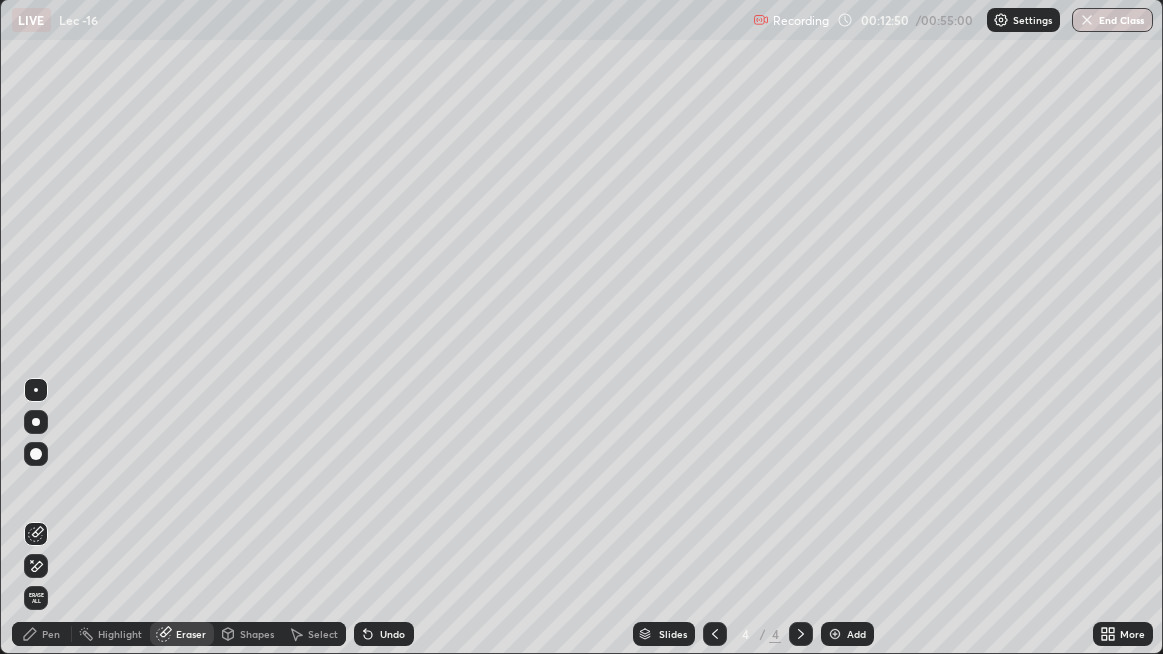 click on "Pen" at bounding box center (51, 634) 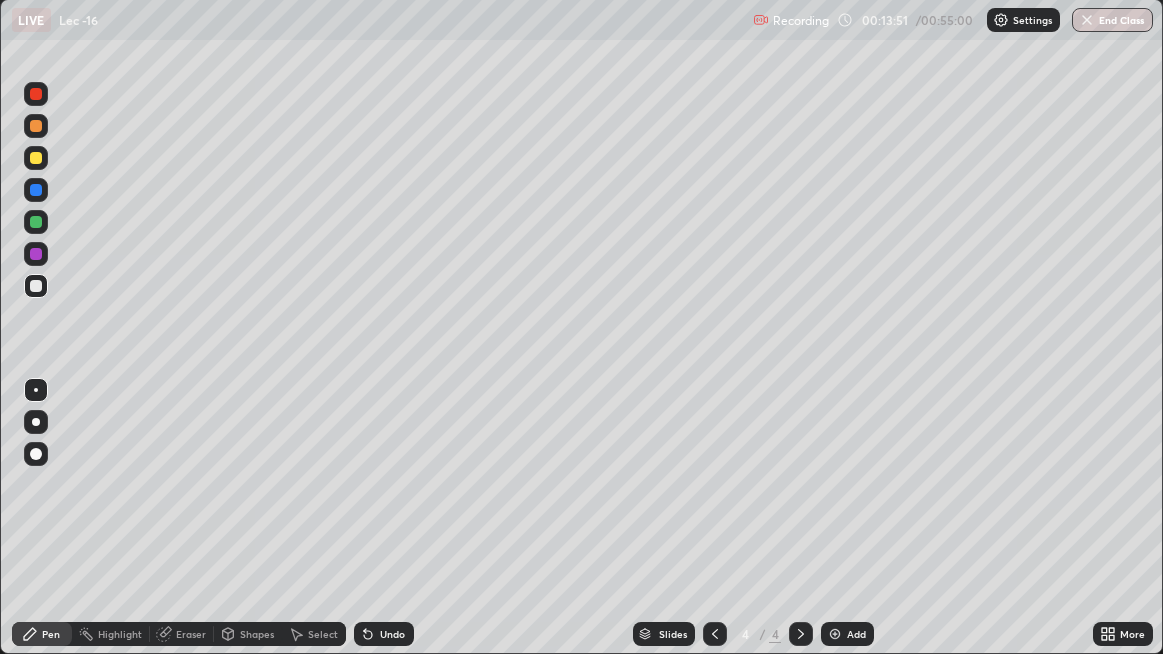 click 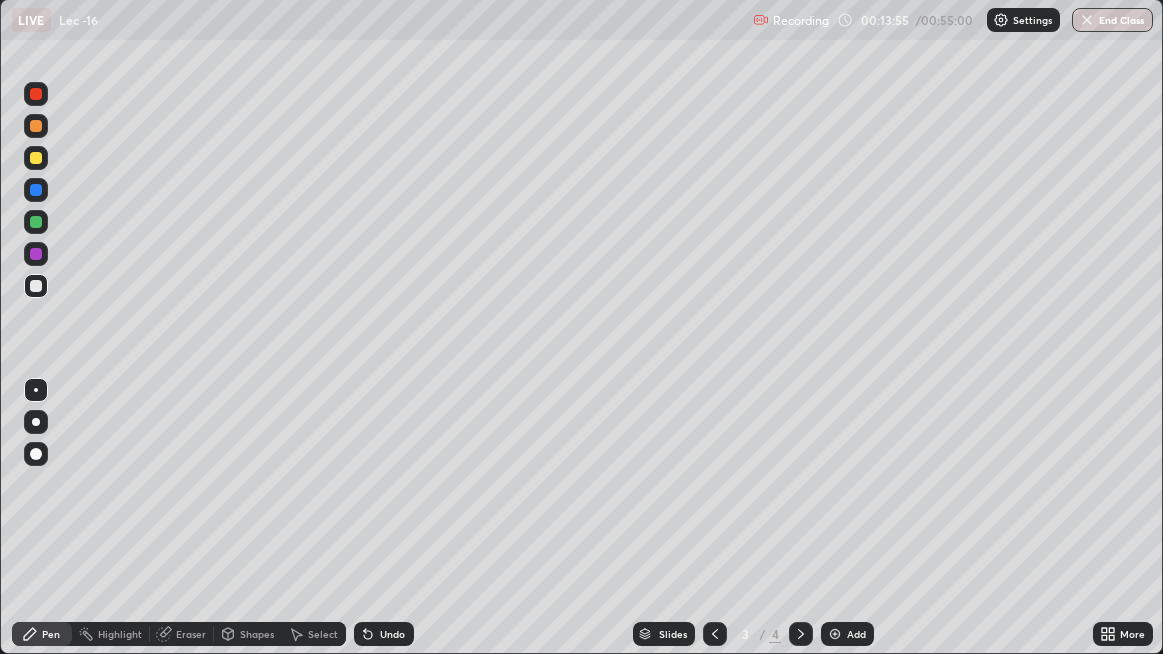 click 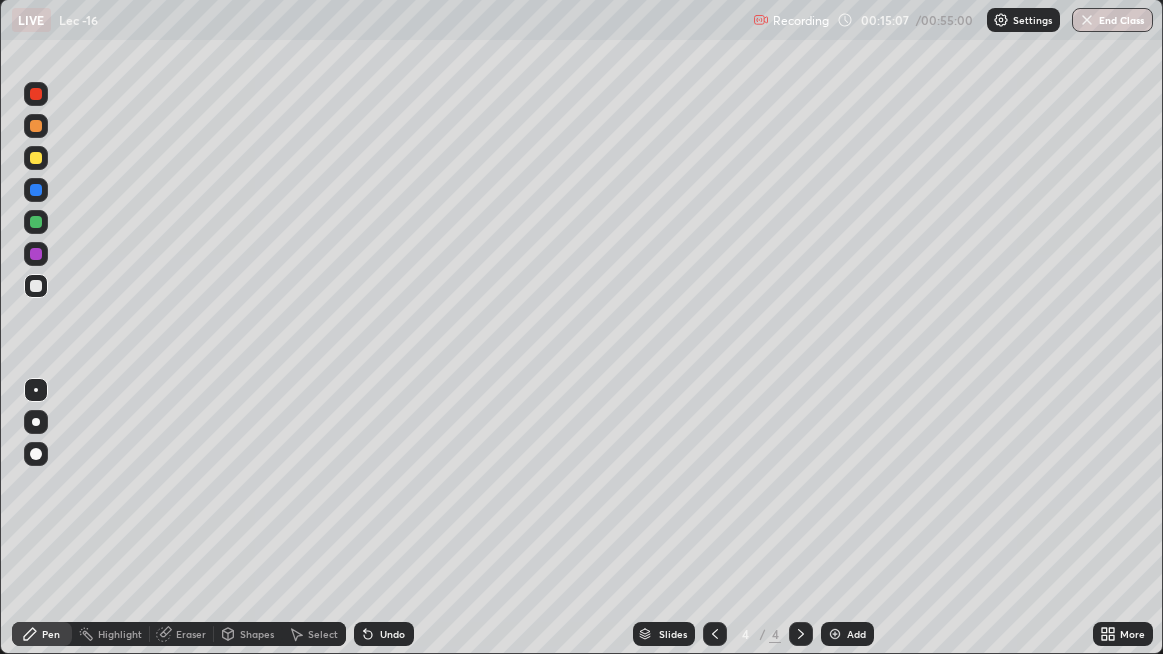 click on "Add" at bounding box center (856, 634) 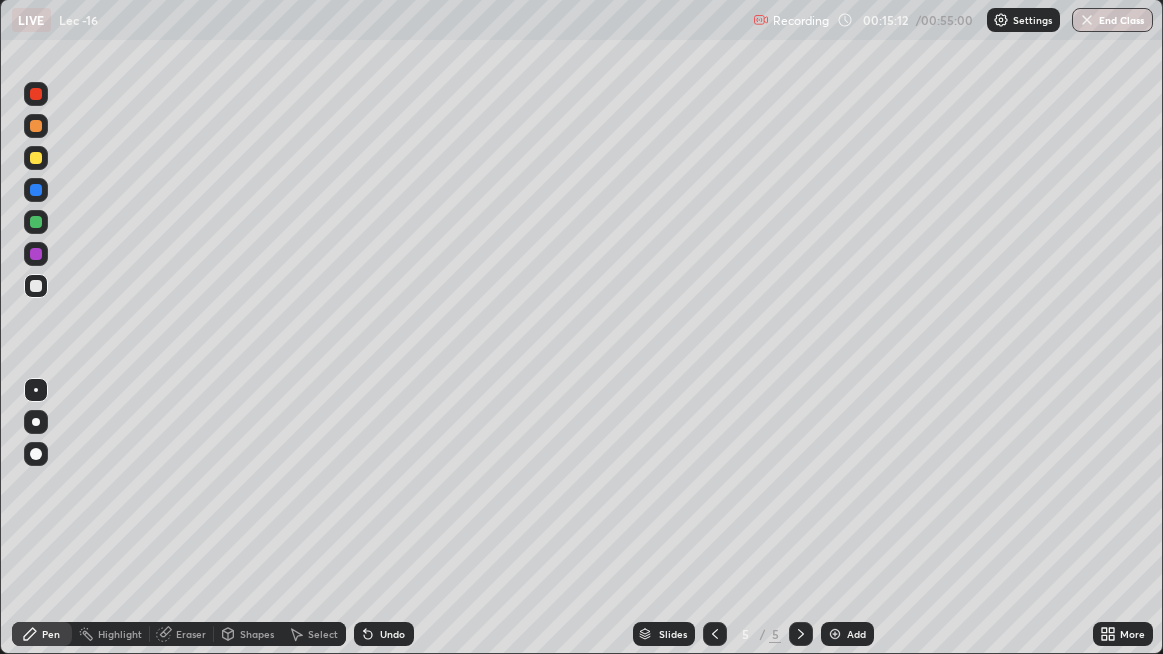 click on "Undo" at bounding box center (384, 634) 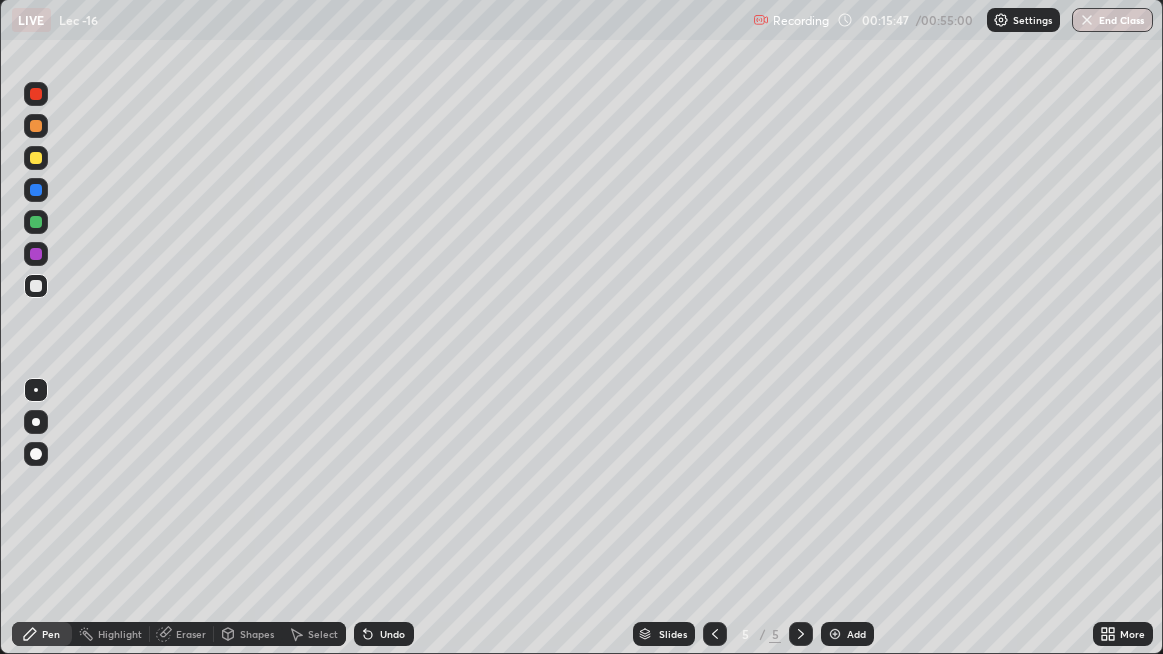click 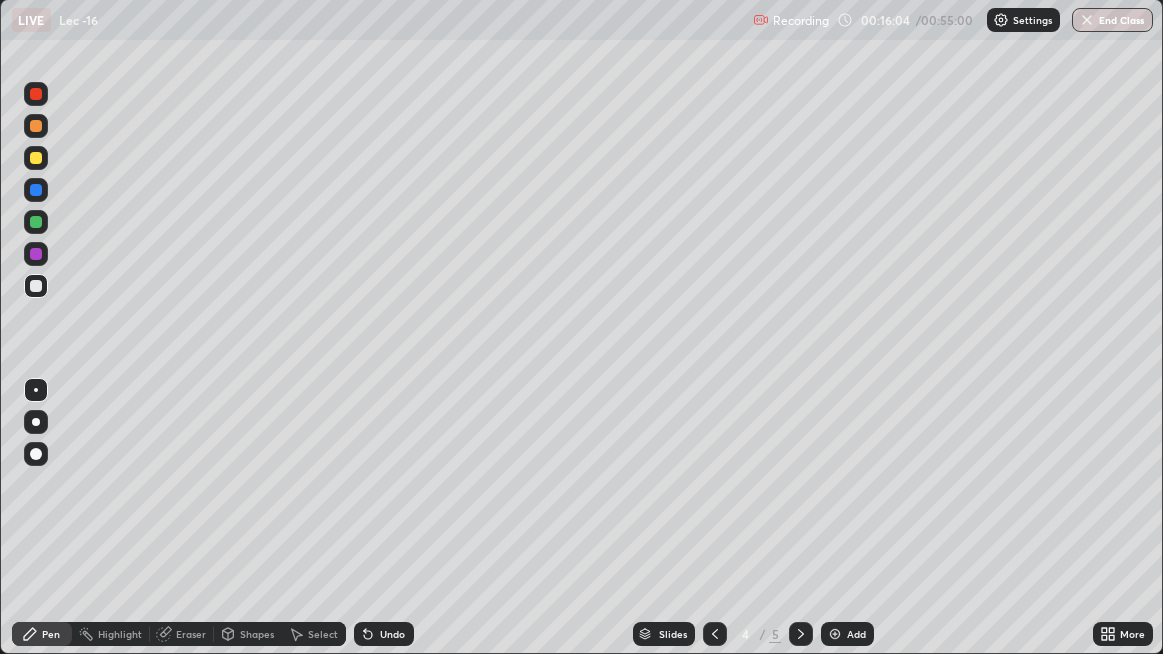 click 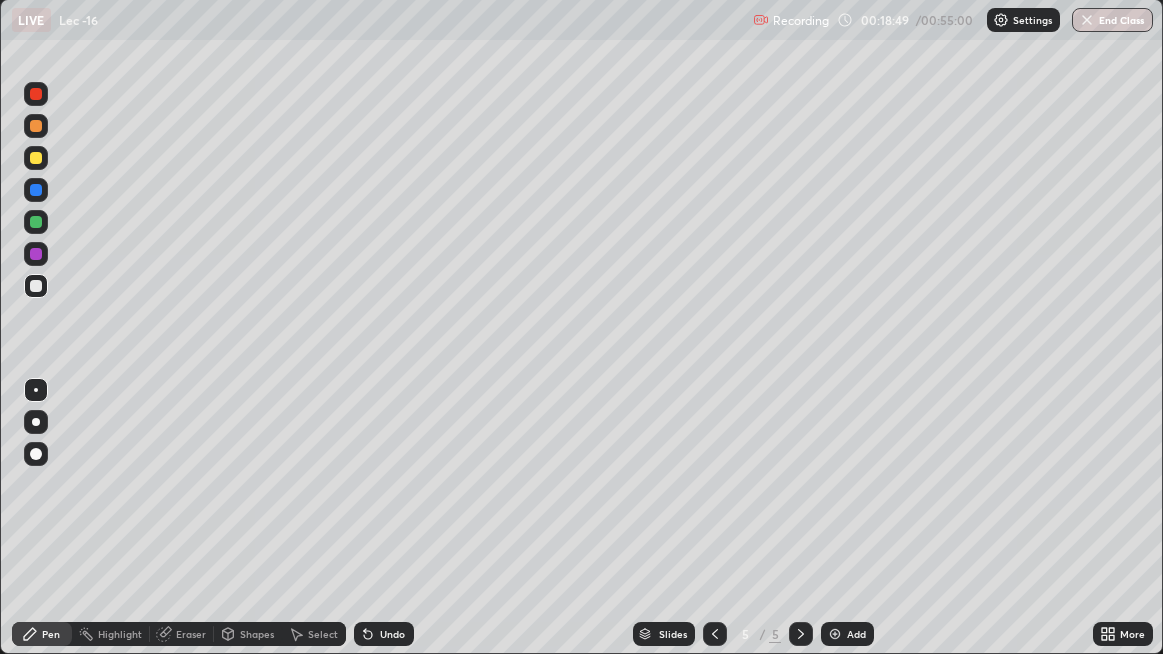 click on "Add" at bounding box center (856, 634) 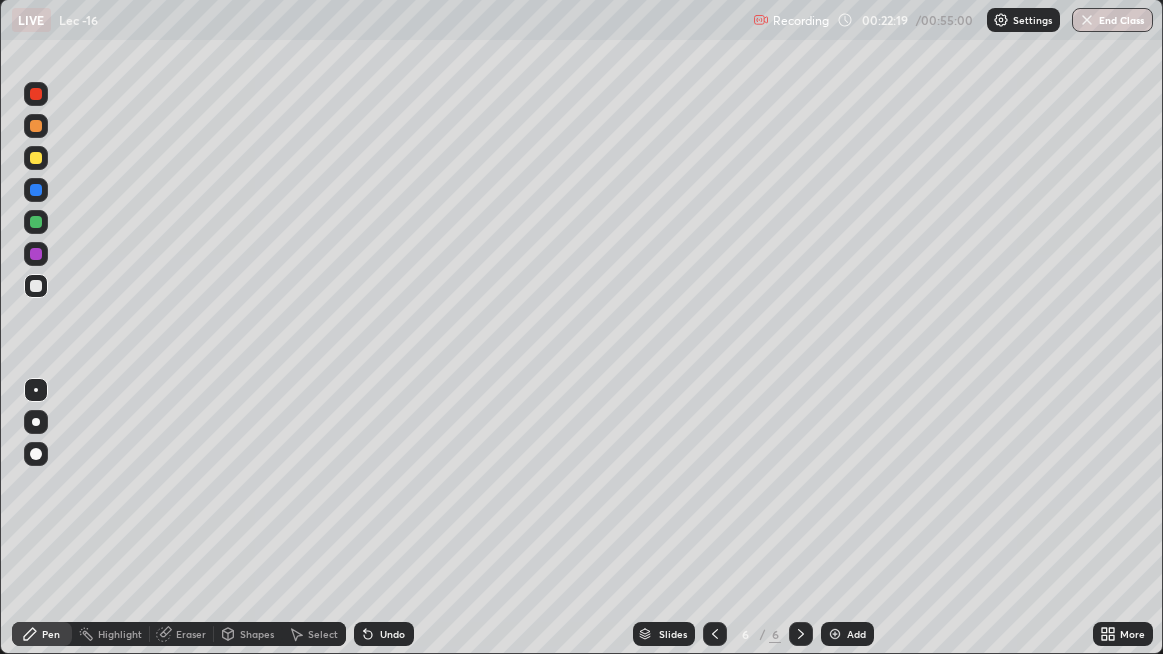 click on "Undo" at bounding box center [392, 634] 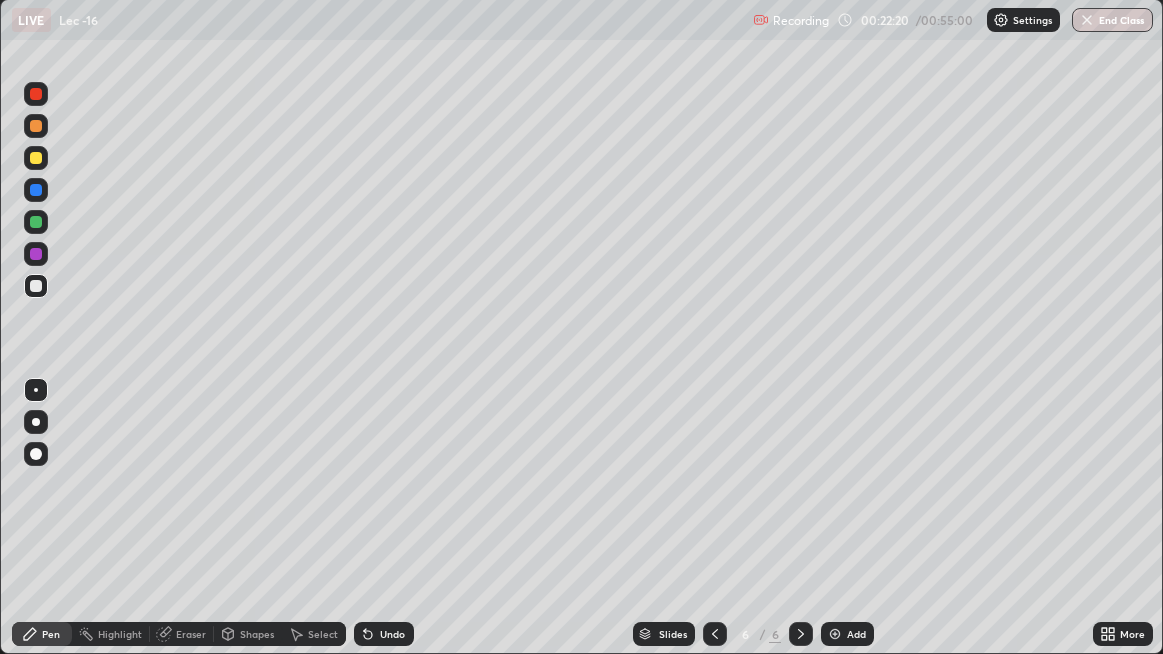 click on "Undo" at bounding box center (384, 634) 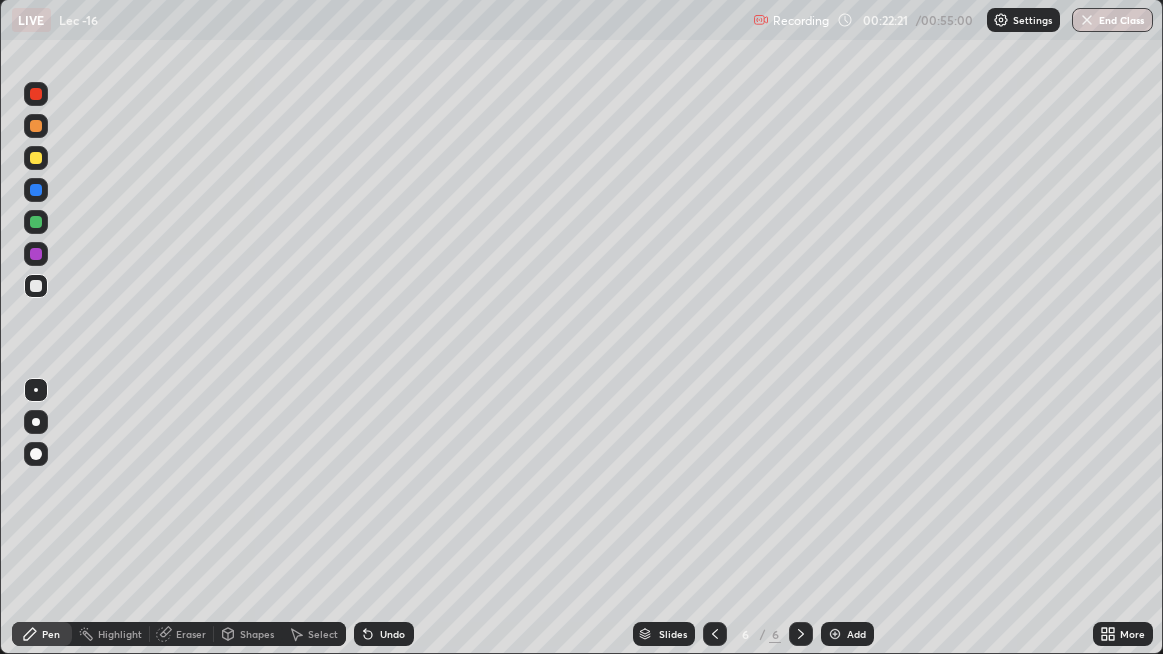 click on "Undo" at bounding box center (392, 634) 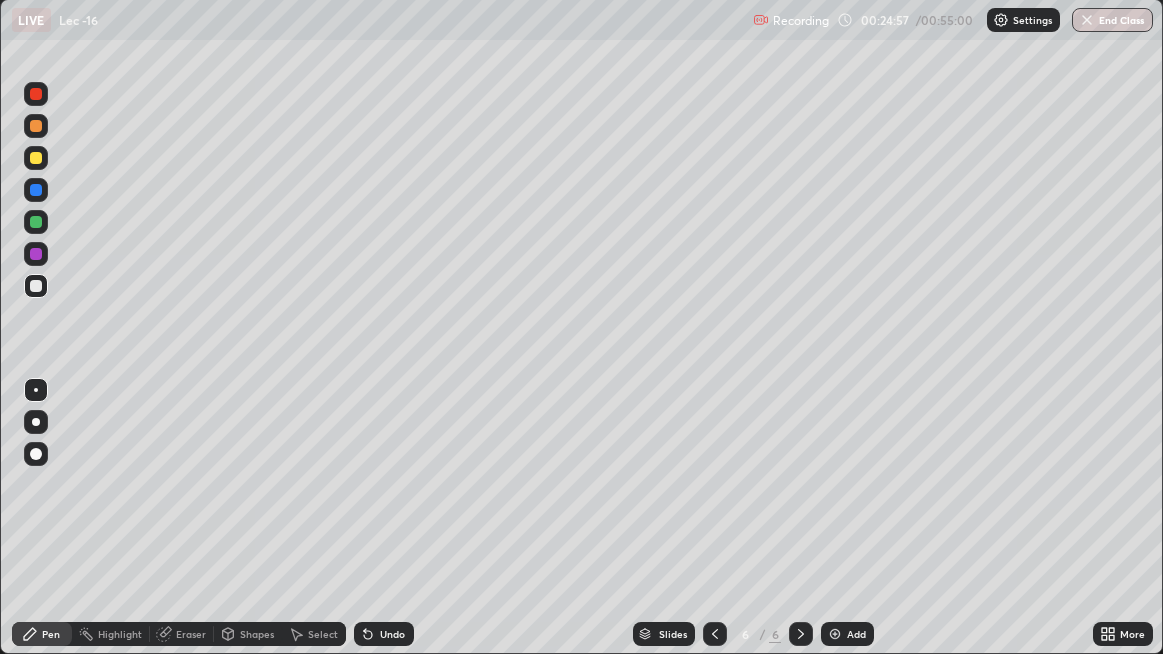 click on "Add" at bounding box center (856, 634) 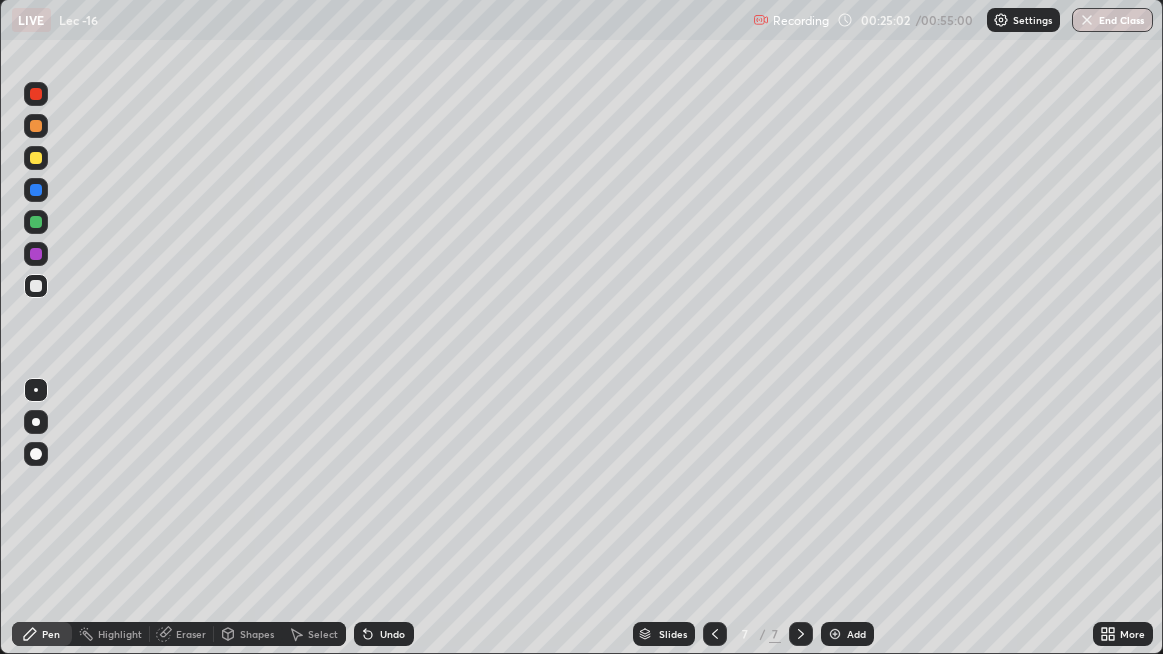 click 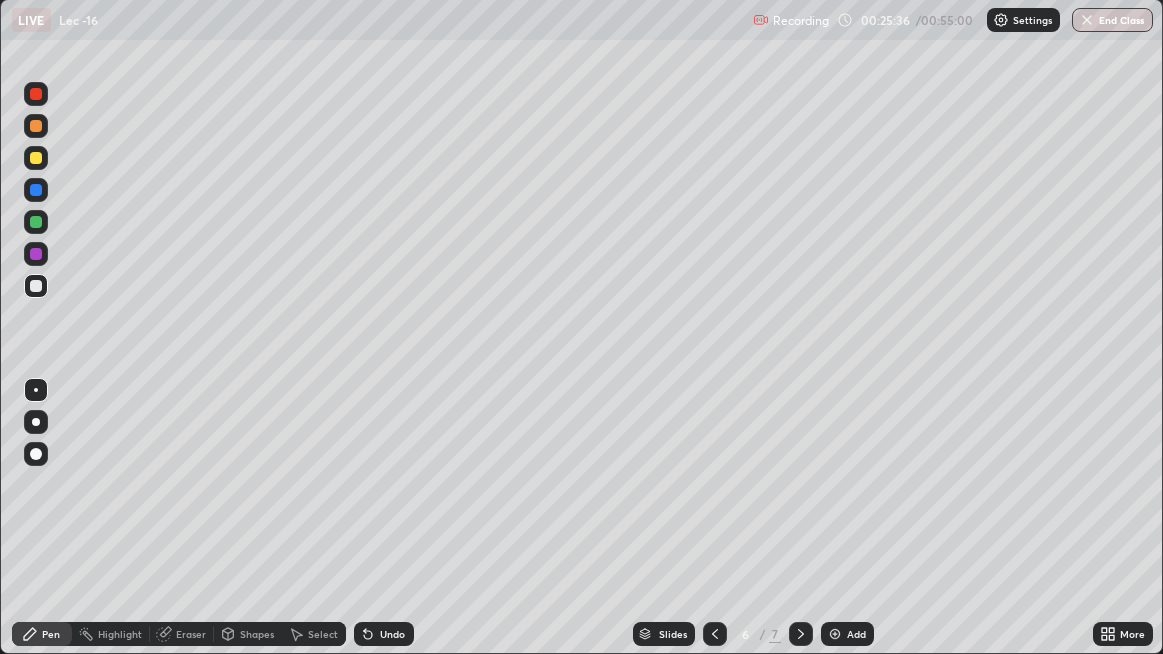 click on "Add" at bounding box center (856, 634) 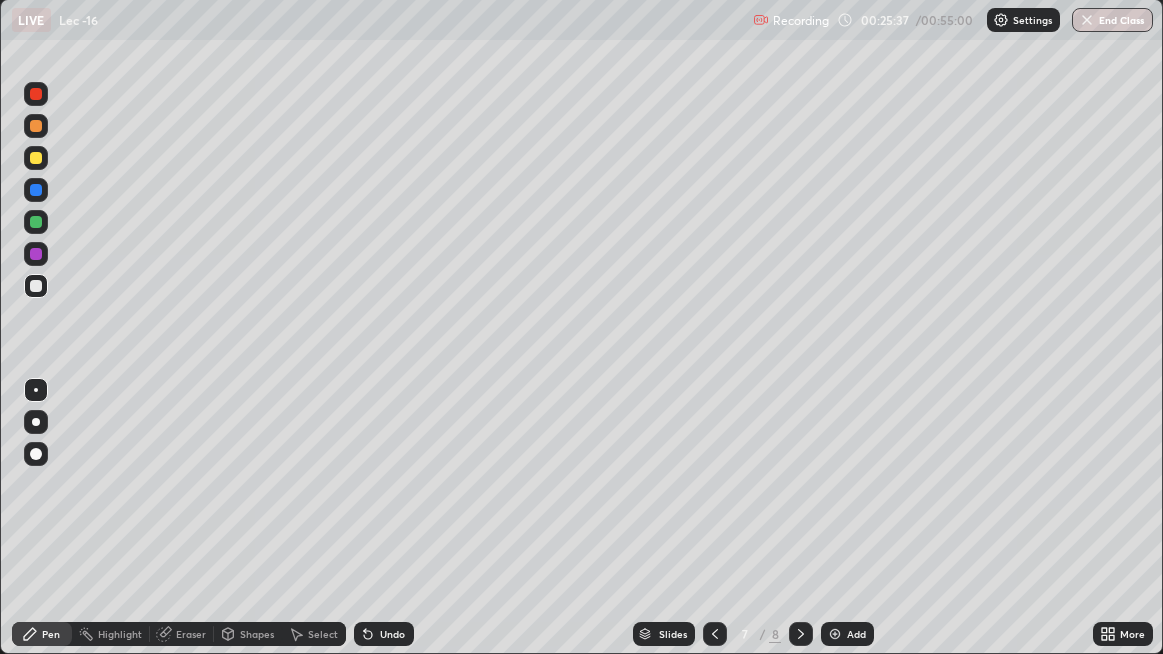 click 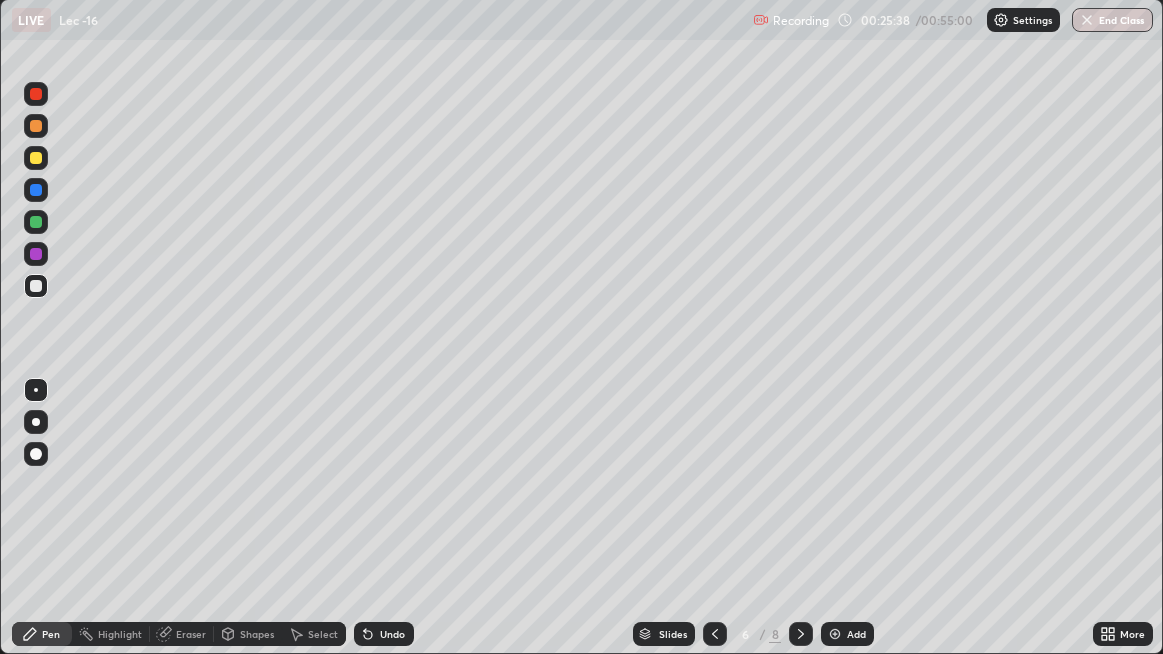 click 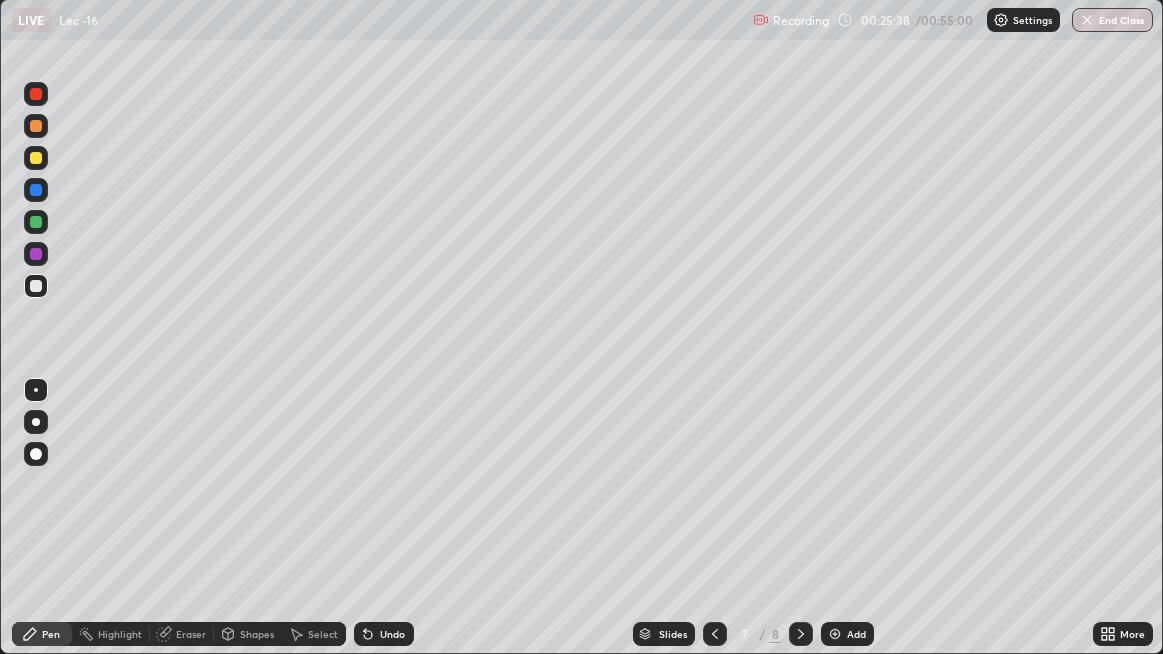 click 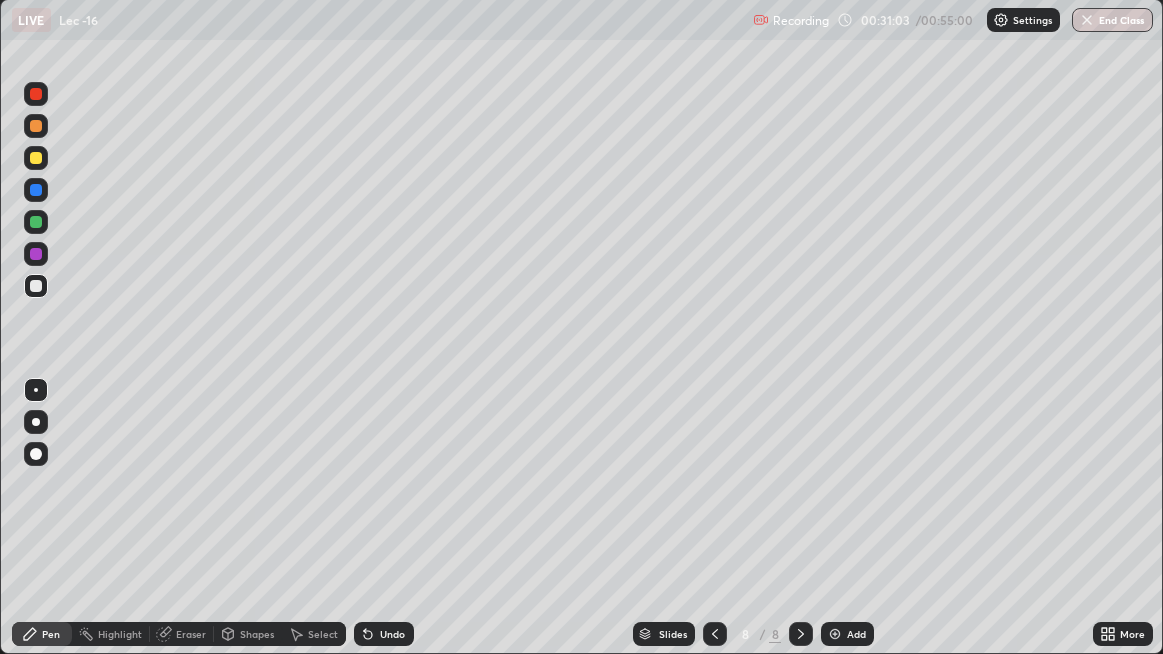 click on "Select" at bounding box center (323, 634) 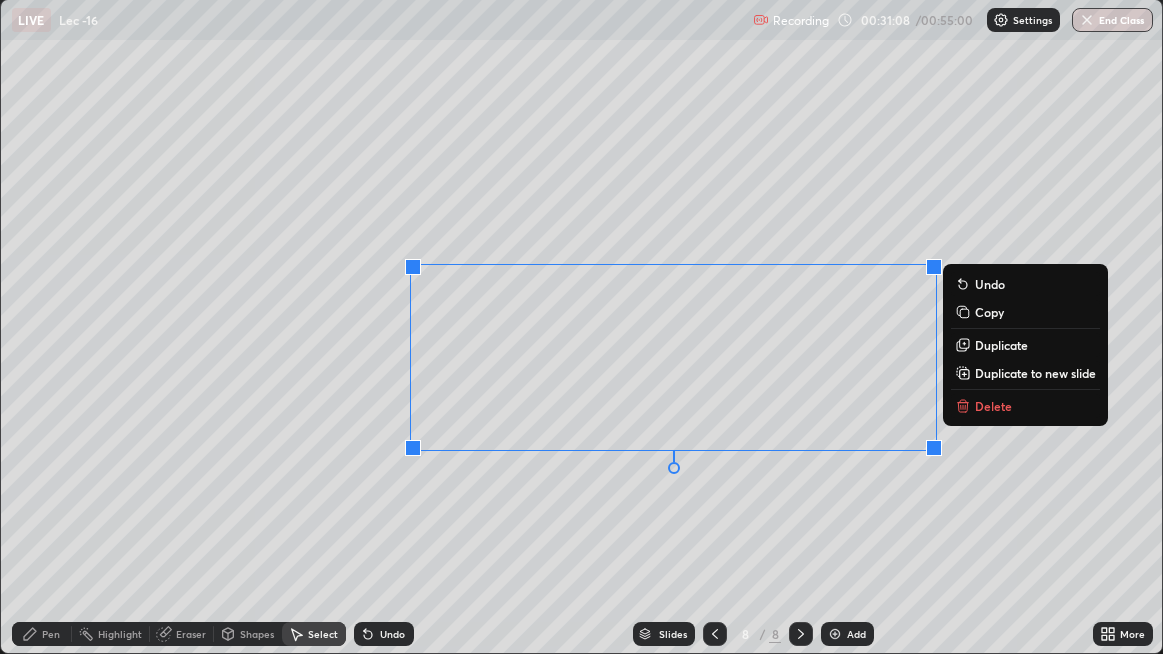 click on "Duplicate to new slide" at bounding box center [1035, 373] 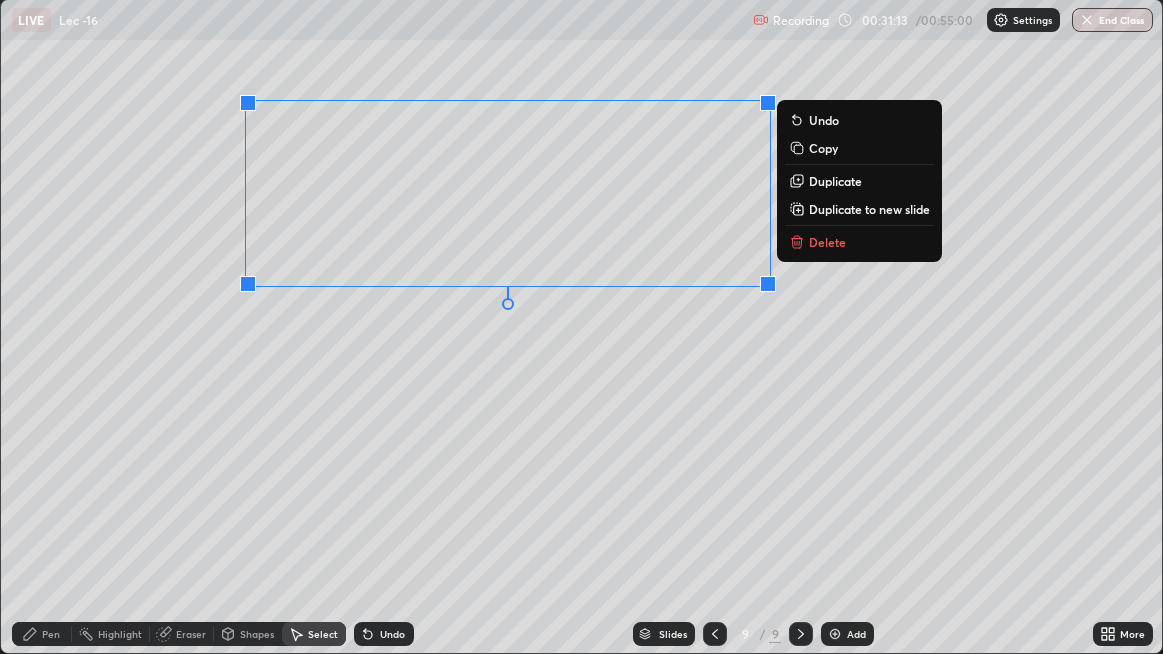 click on "0 ° Undo Copy Duplicate Duplicate to new slide Delete" at bounding box center [582, 326] 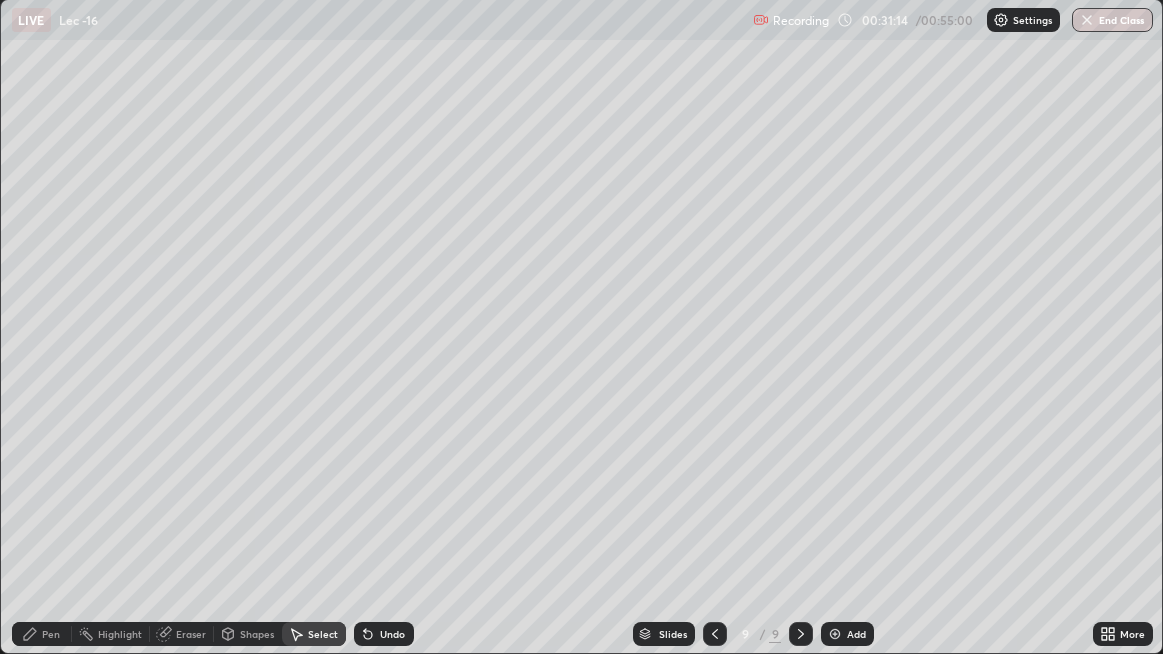 click on "Eraser" at bounding box center [191, 634] 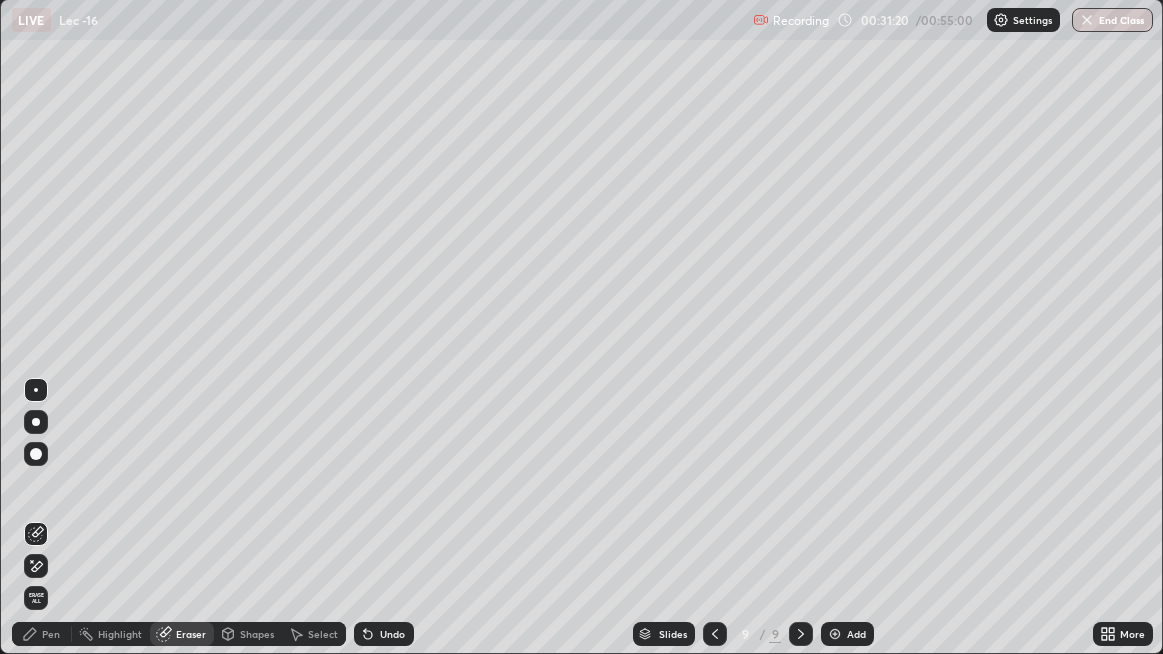 click on "Pen" at bounding box center [51, 634] 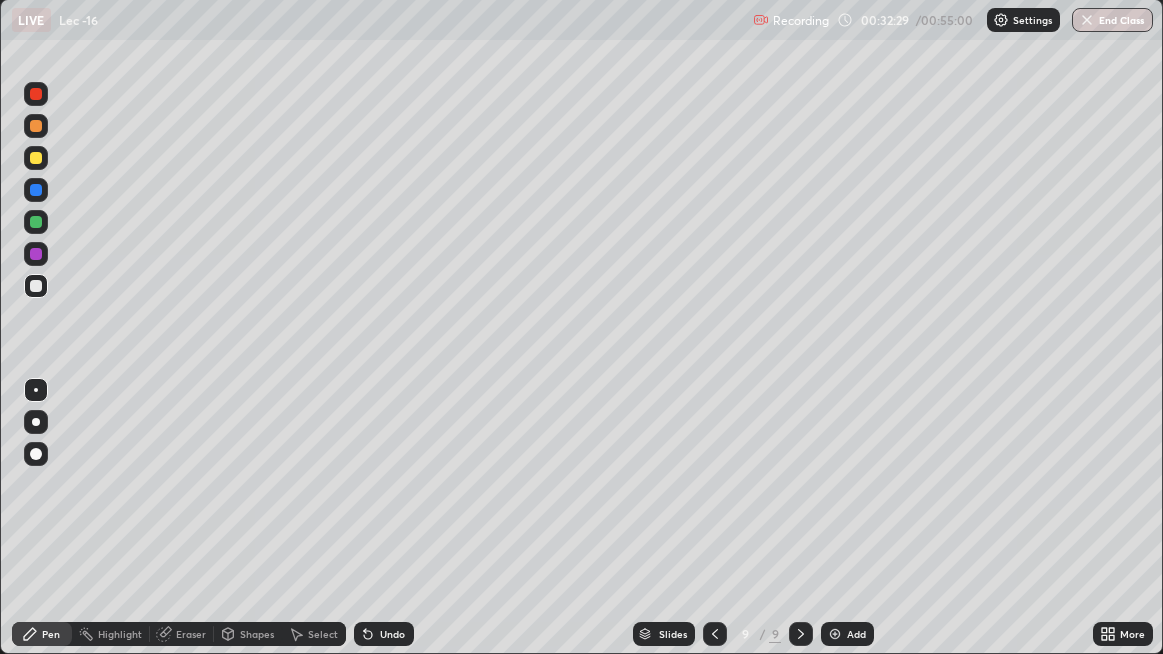 click on "Undo" at bounding box center (384, 634) 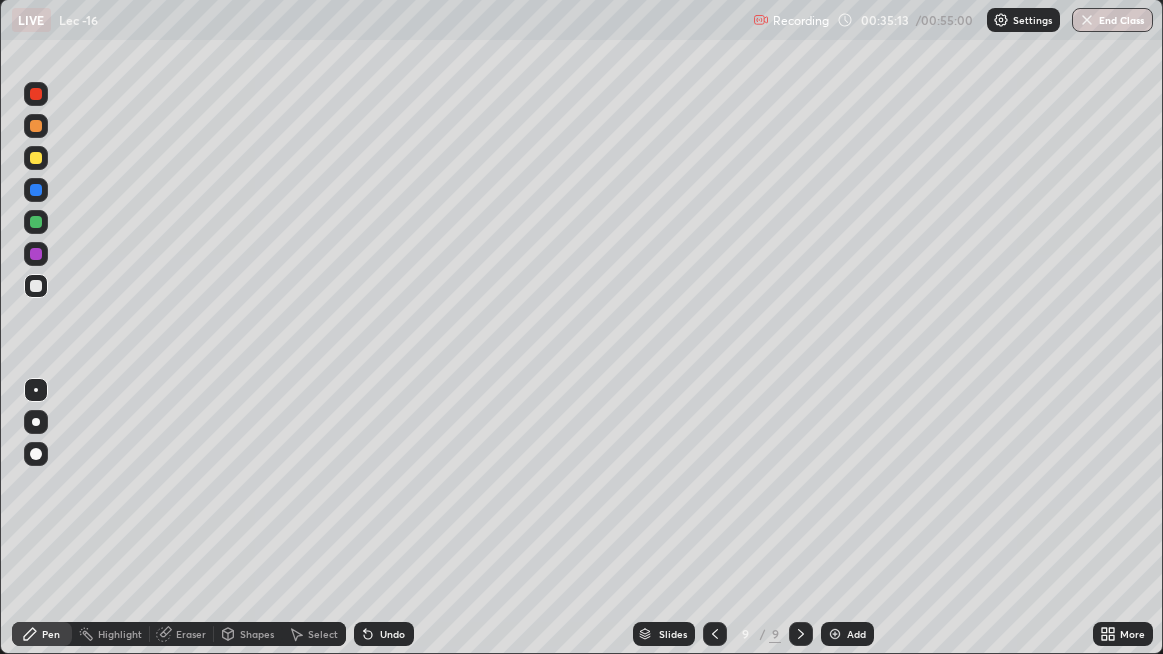 click on "Add" at bounding box center (856, 634) 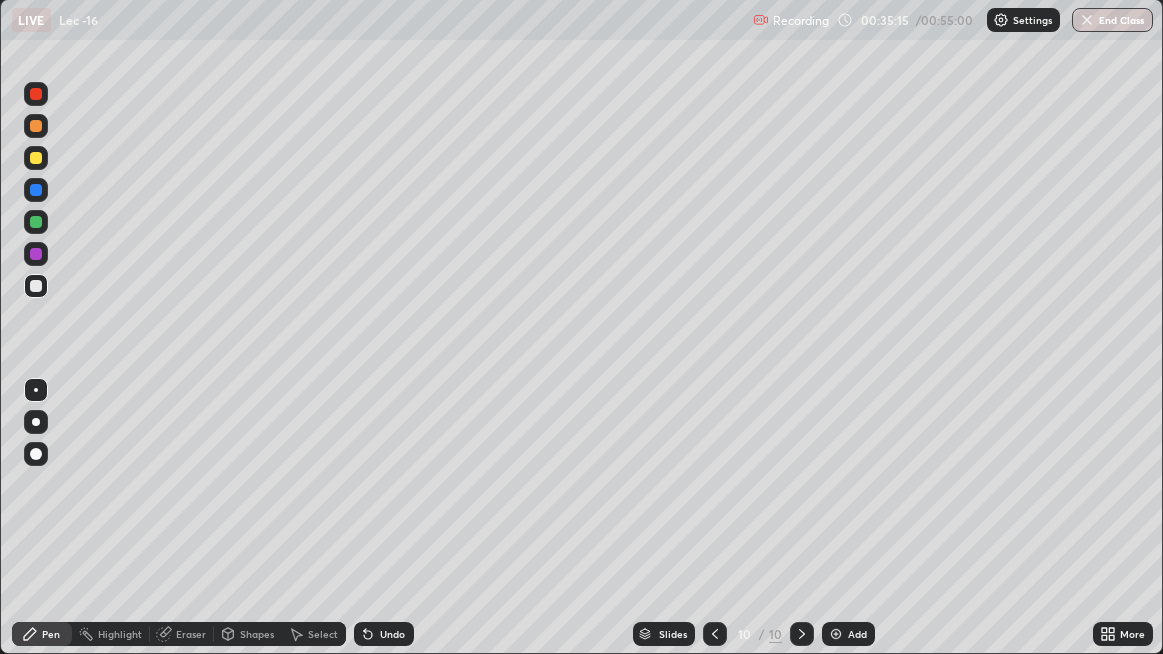 click at bounding box center (36, 286) 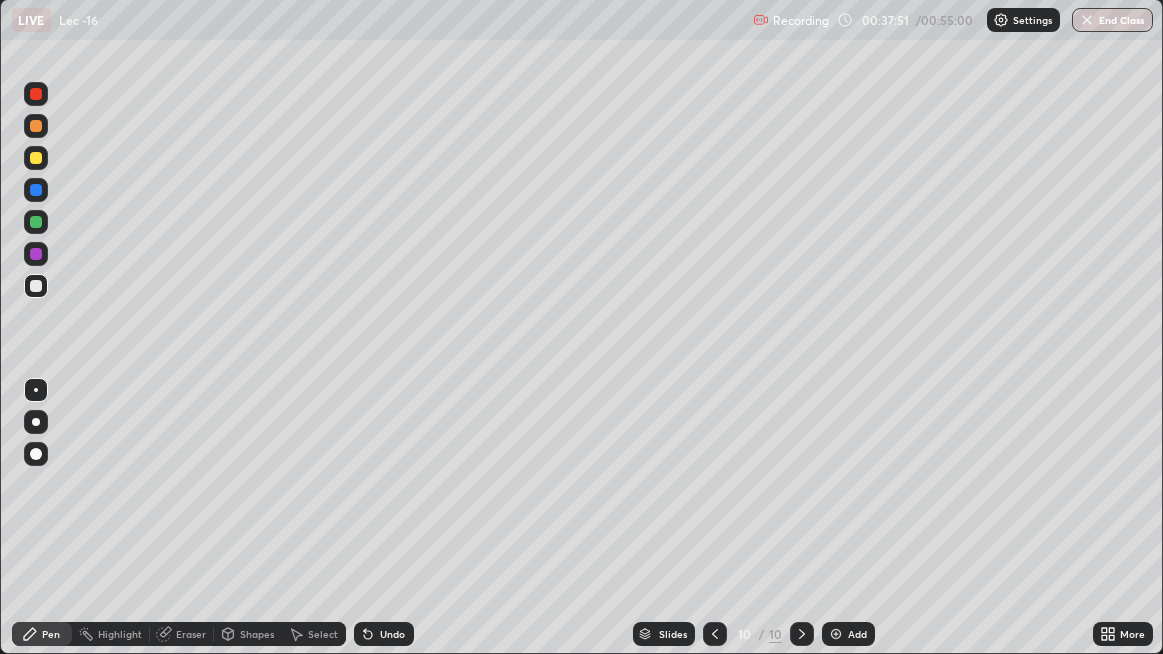 click on "Add" at bounding box center (857, 634) 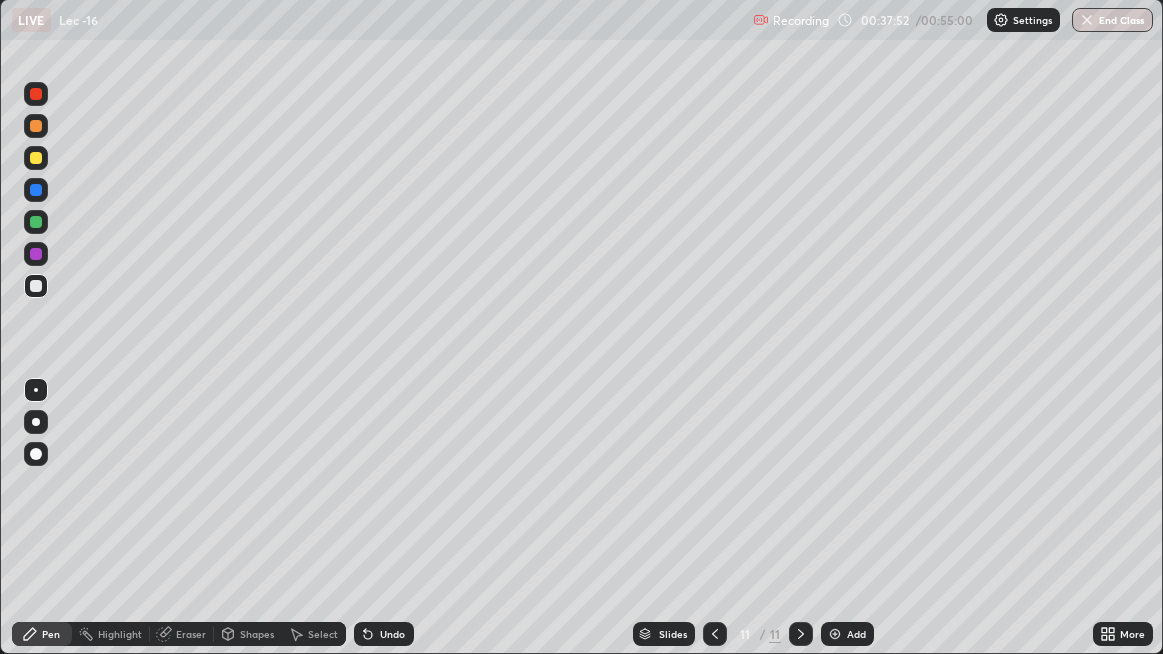 click 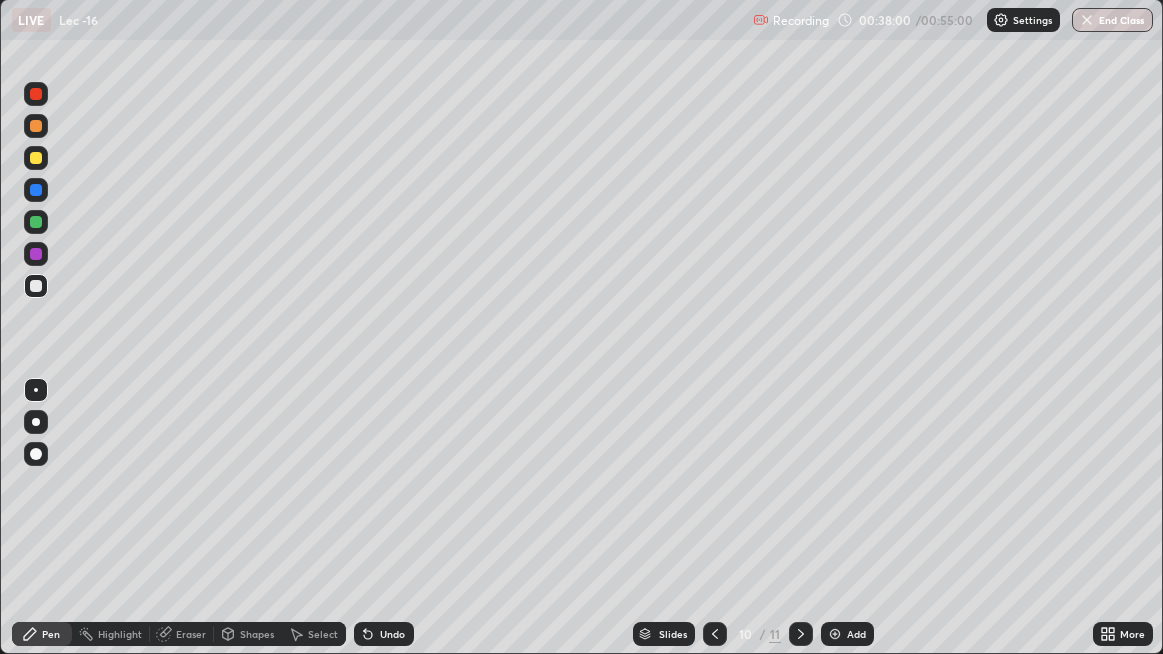 click at bounding box center (801, 634) 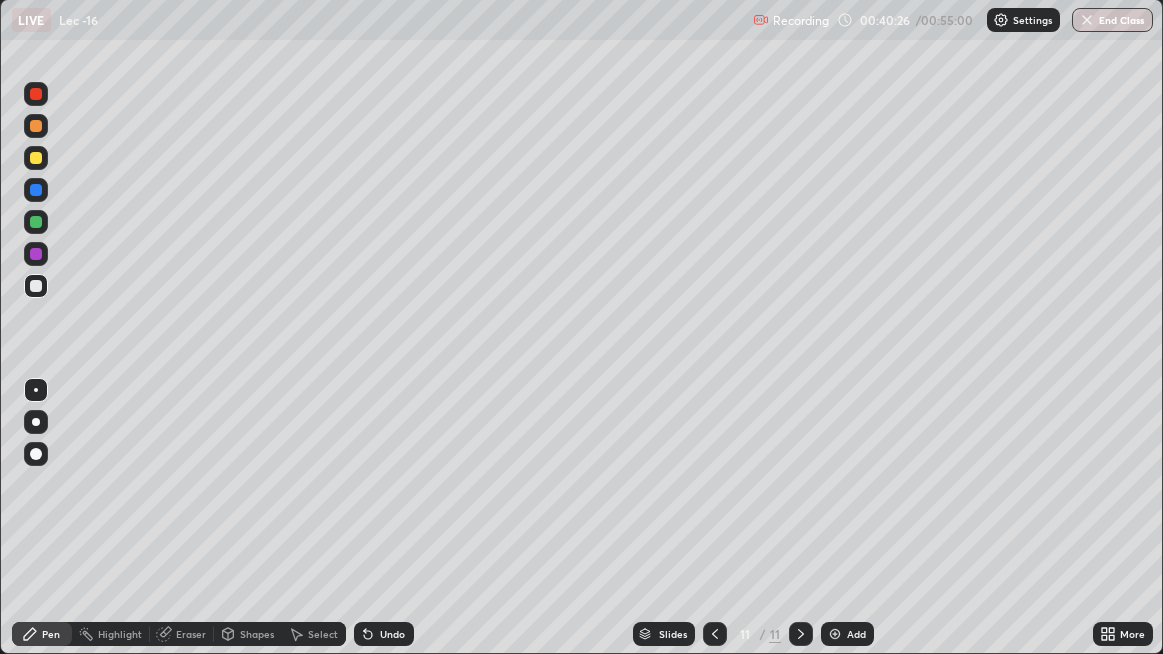 click on "Undo" at bounding box center (384, 634) 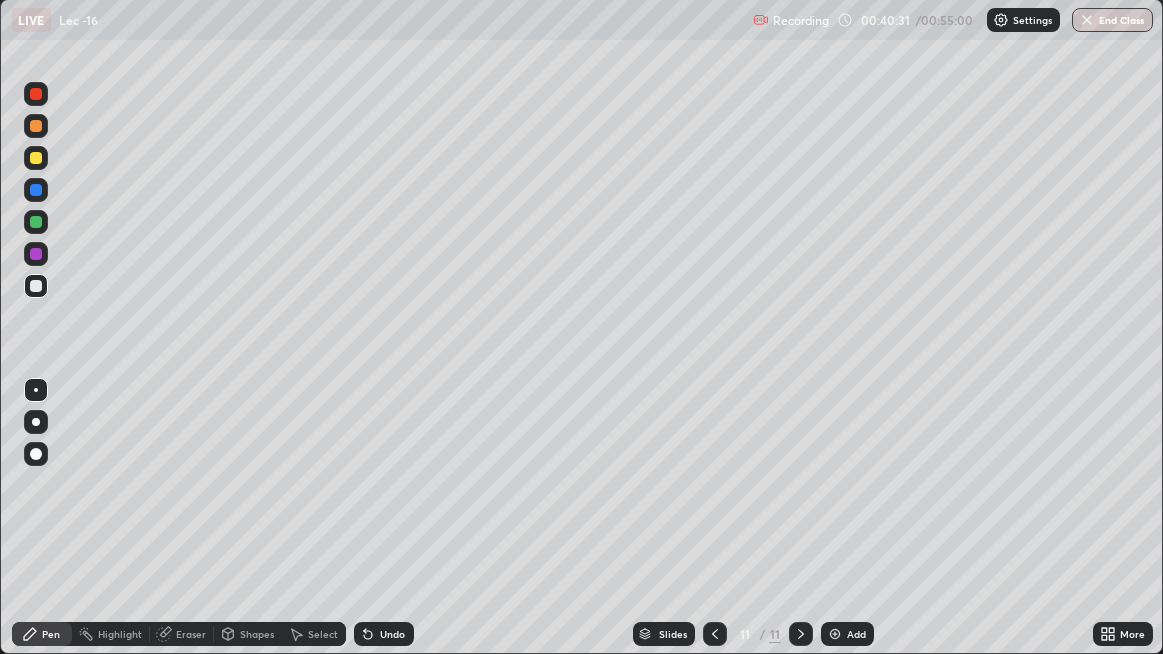 click on "Undo" at bounding box center (384, 634) 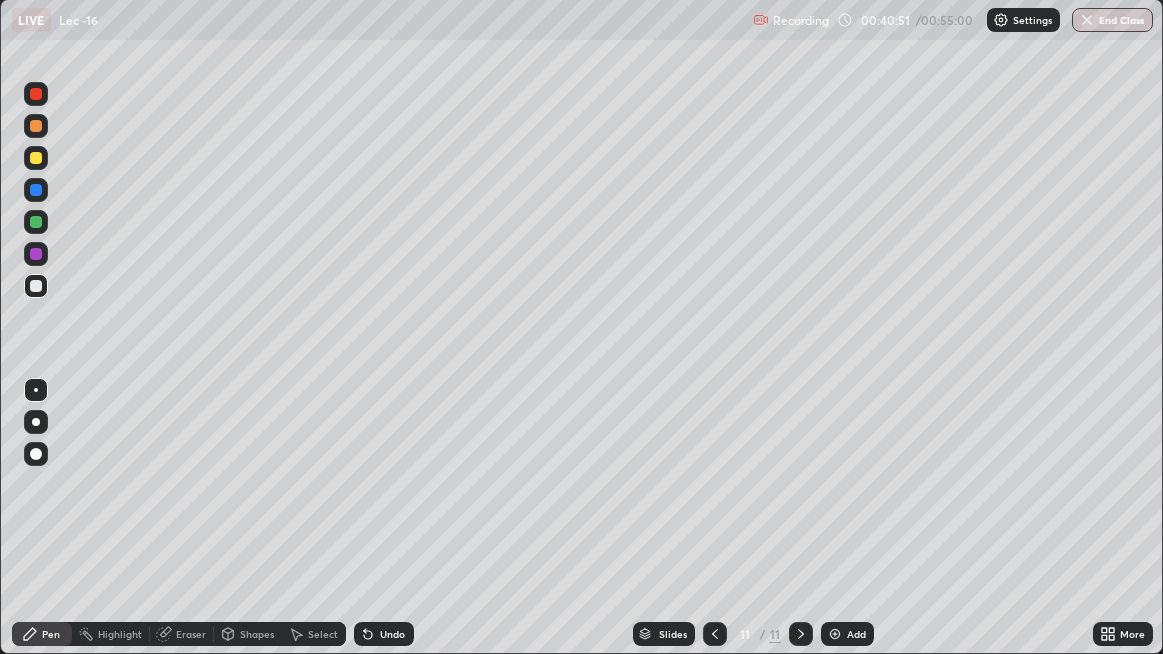 click at bounding box center [36, 222] 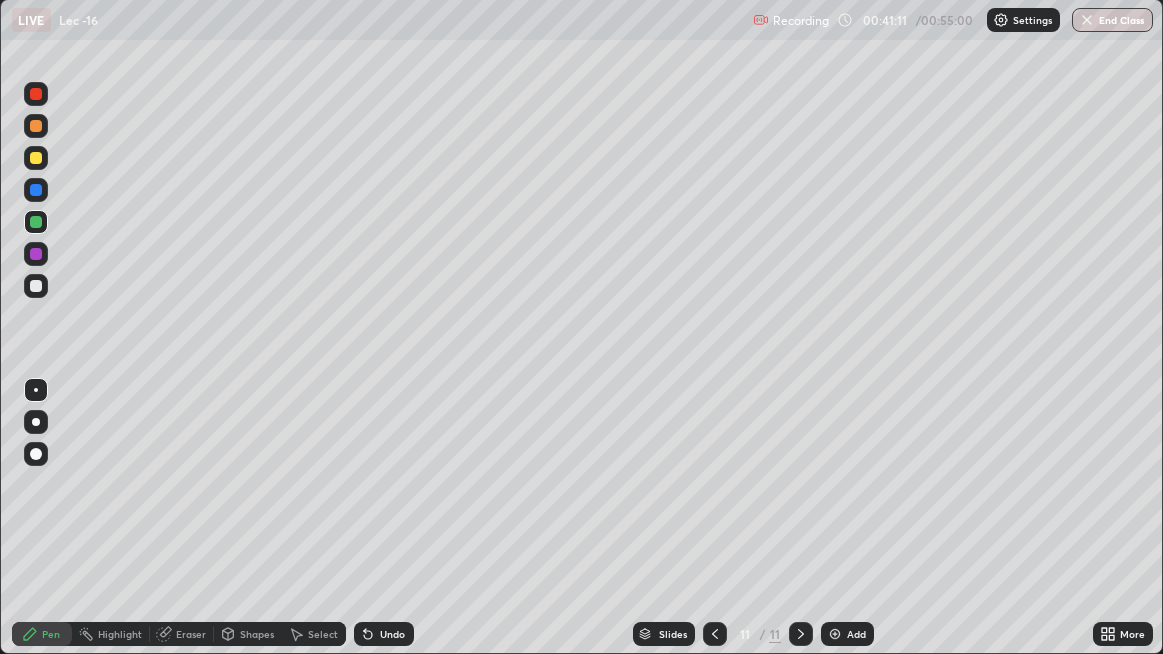 click on "Undo" at bounding box center (392, 634) 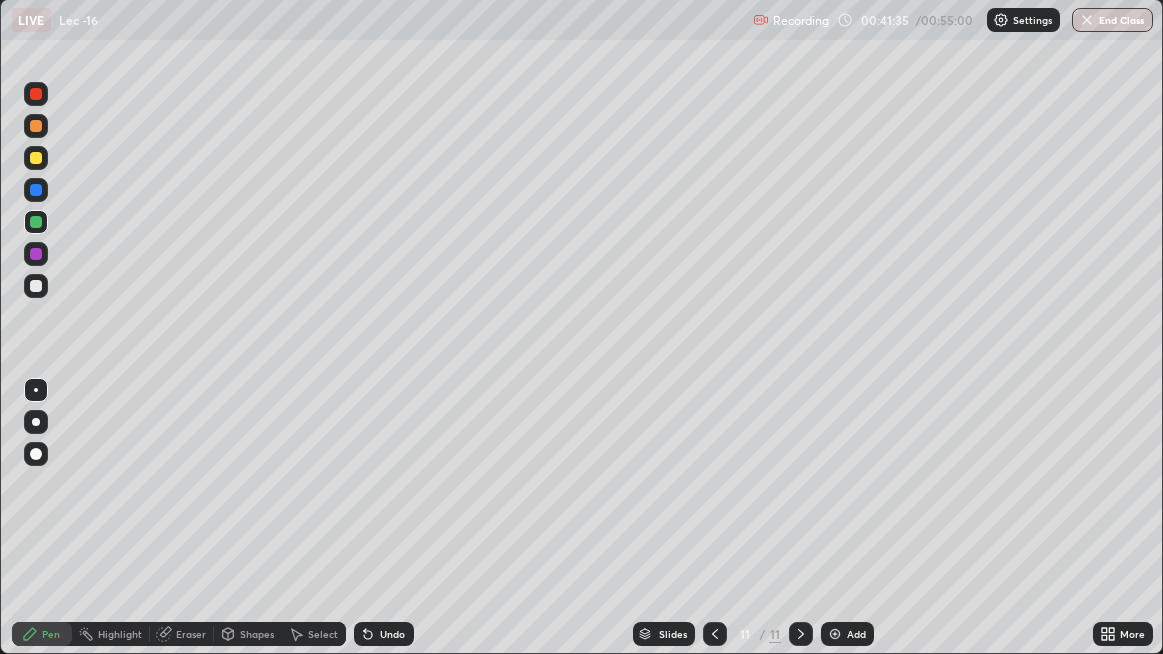 click on "Undo" at bounding box center (392, 634) 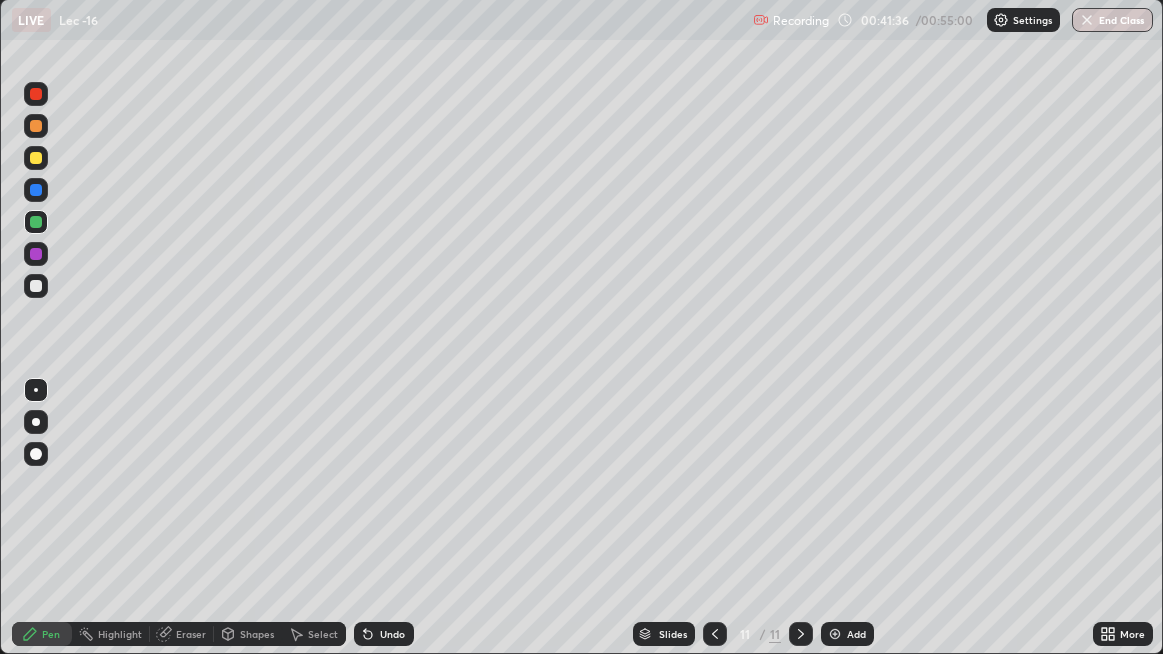 click on "Undo" at bounding box center (384, 634) 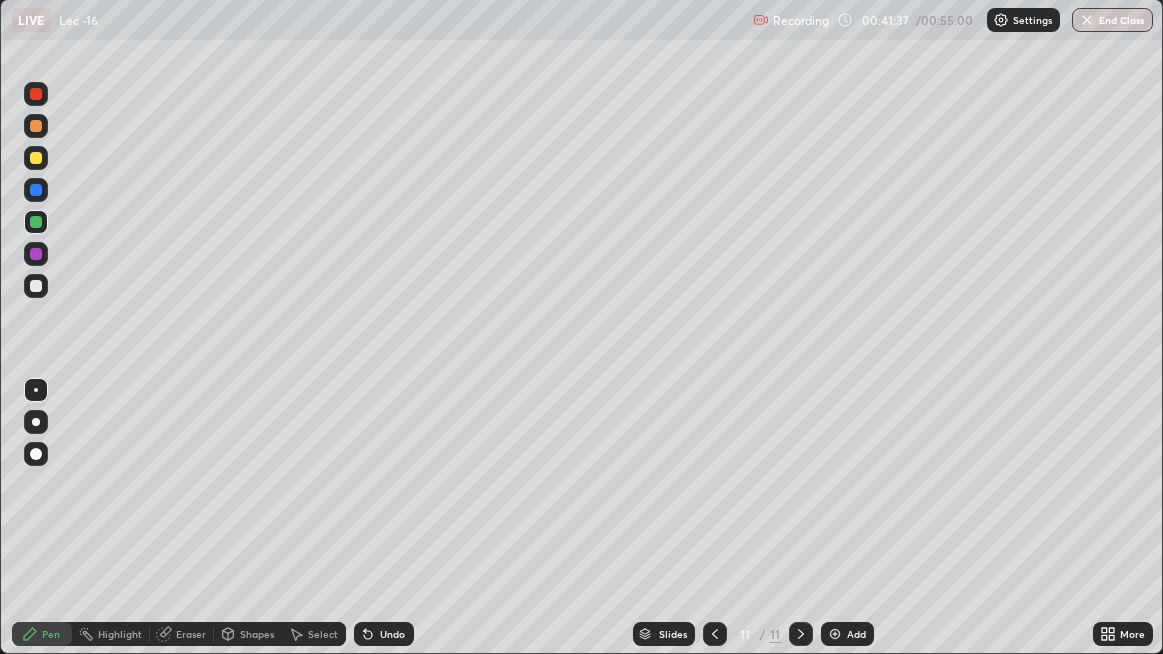 click on "Undo" at bounding box center [384, 634] 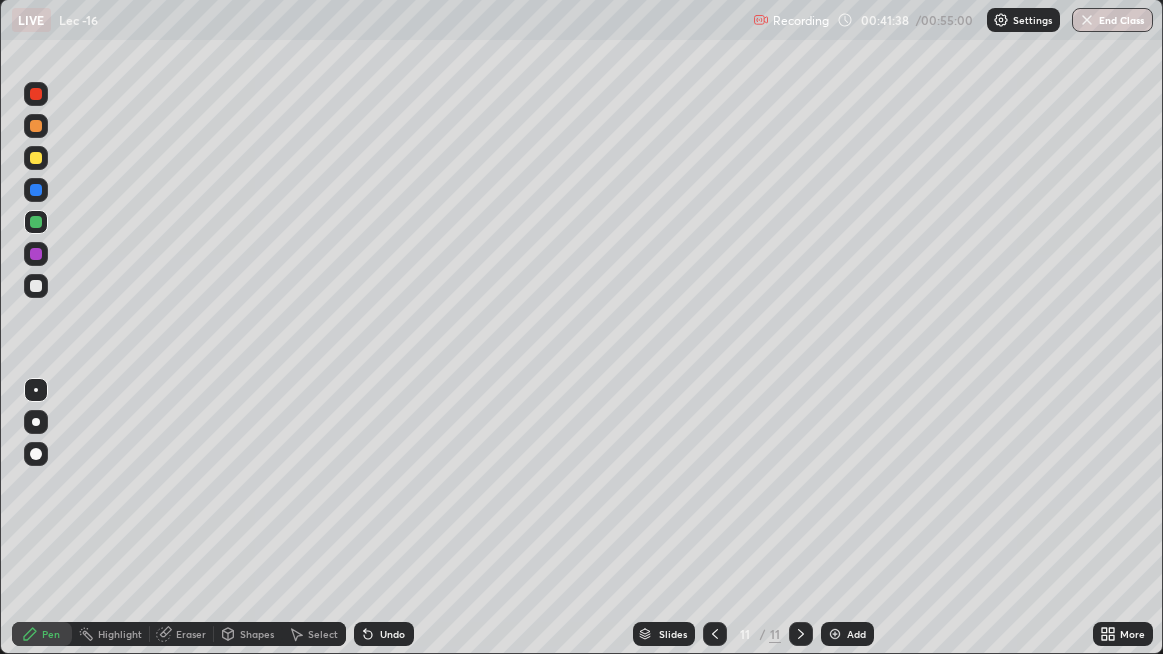 click on "Undo" at bounding box center (392, 634) 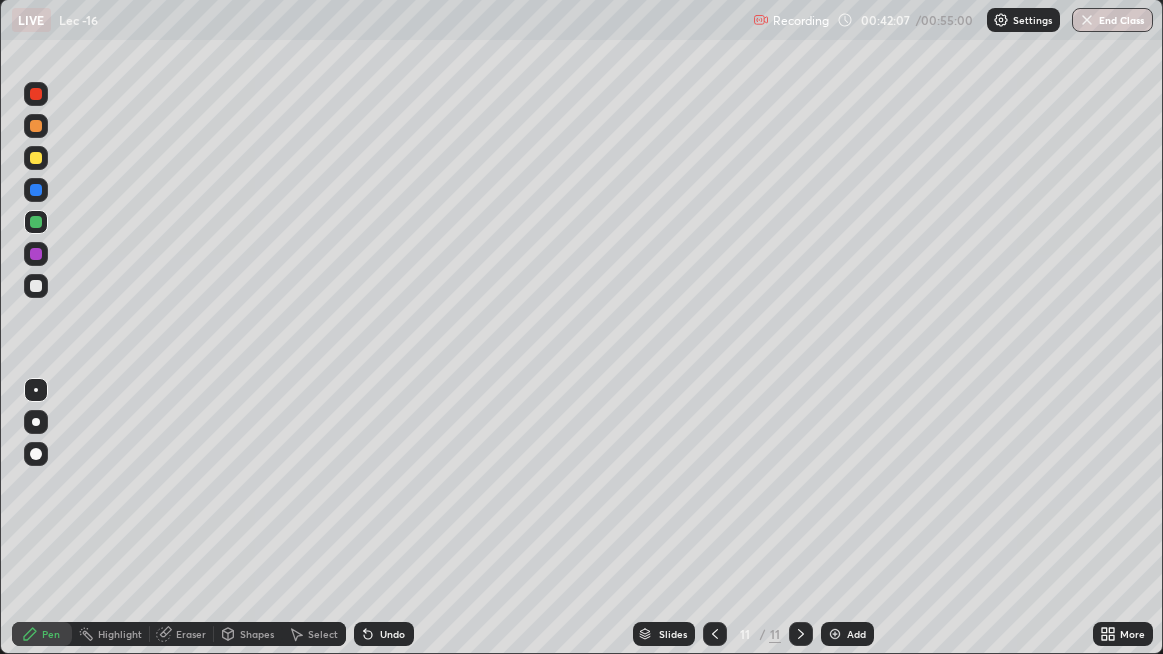 click on "Add" at bounding box center [856, 634] 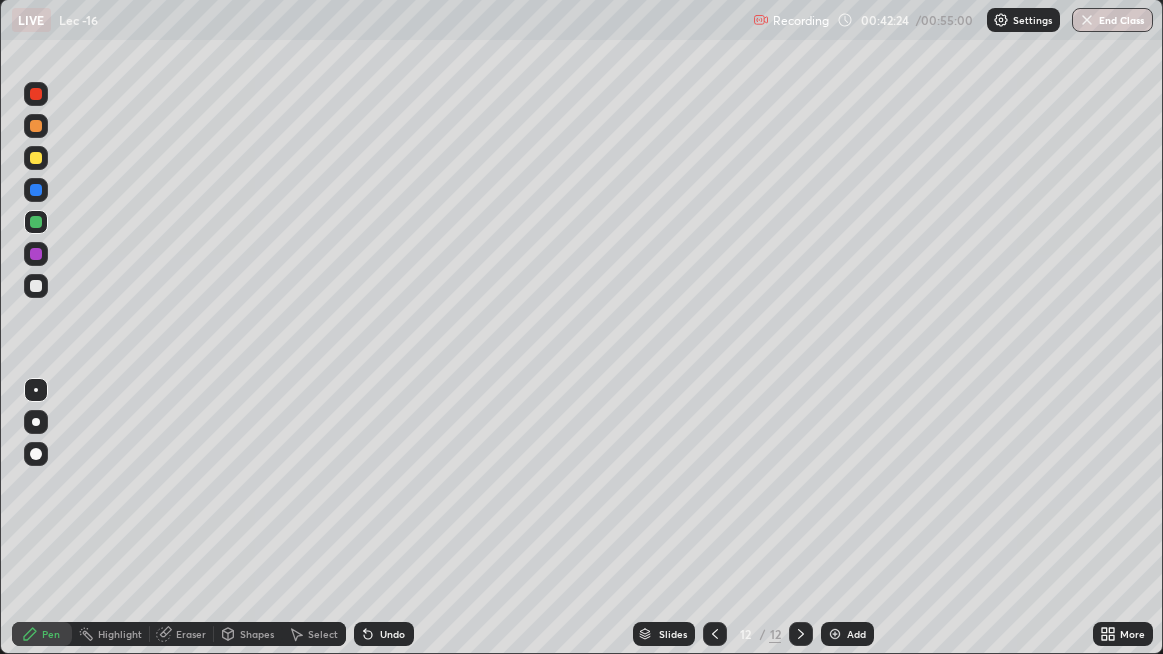 click on "Undo" at bounding box center [392, 634] 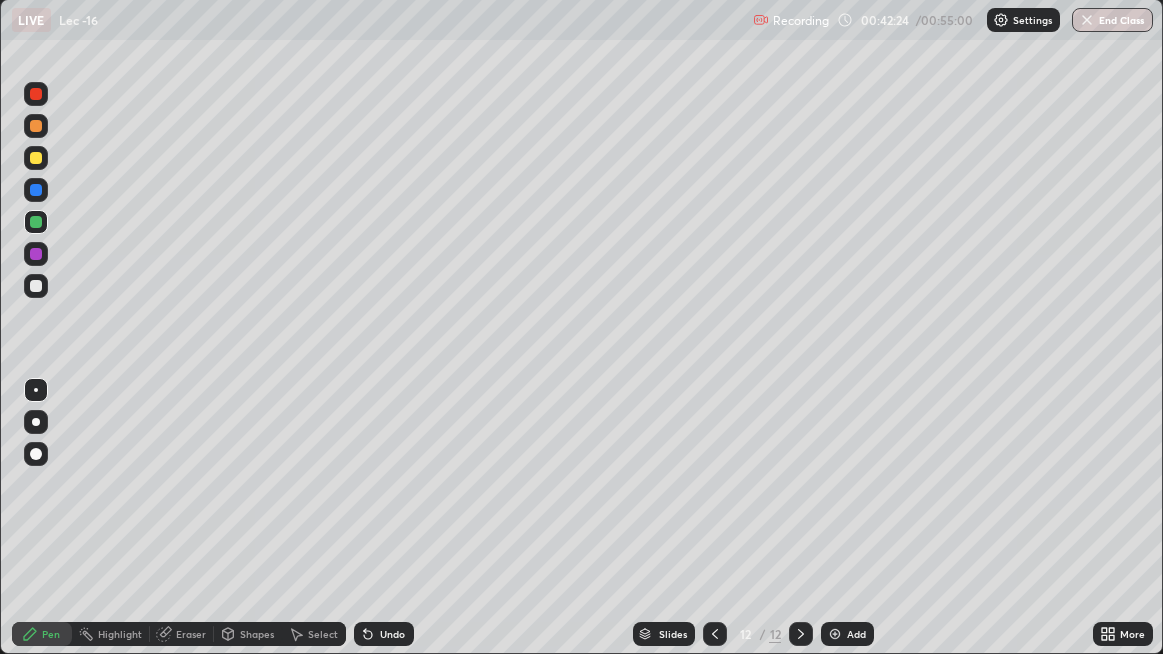 click on "Undo" at bounding box center [392, 634] 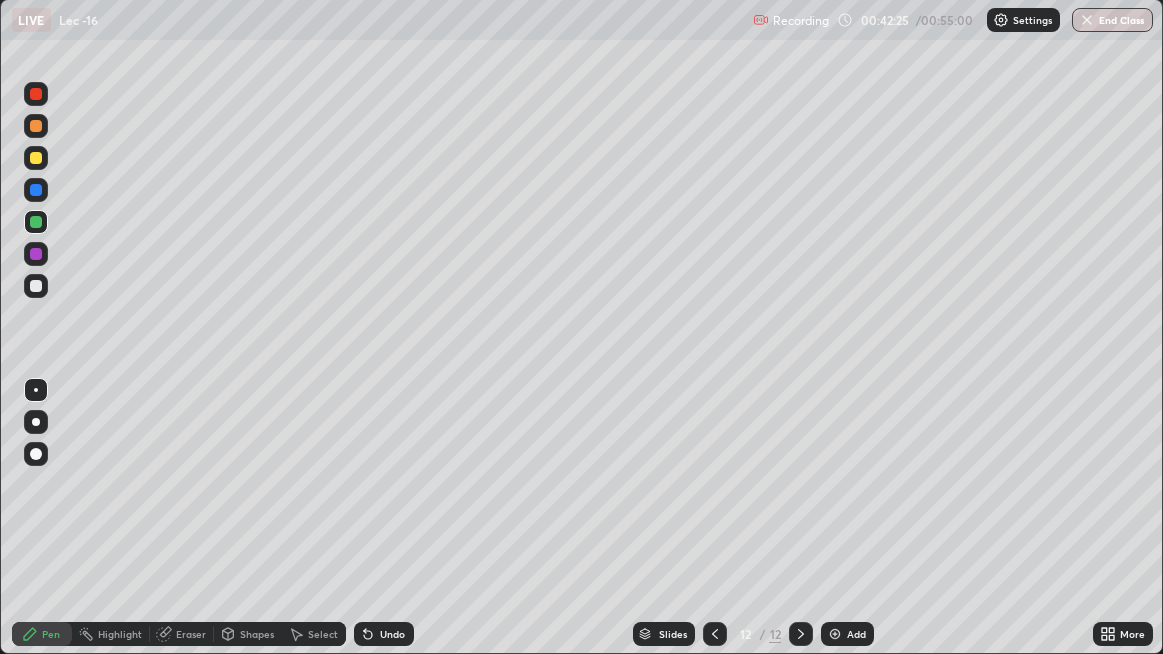 click on "Undo" at bounding box center [384, 634] 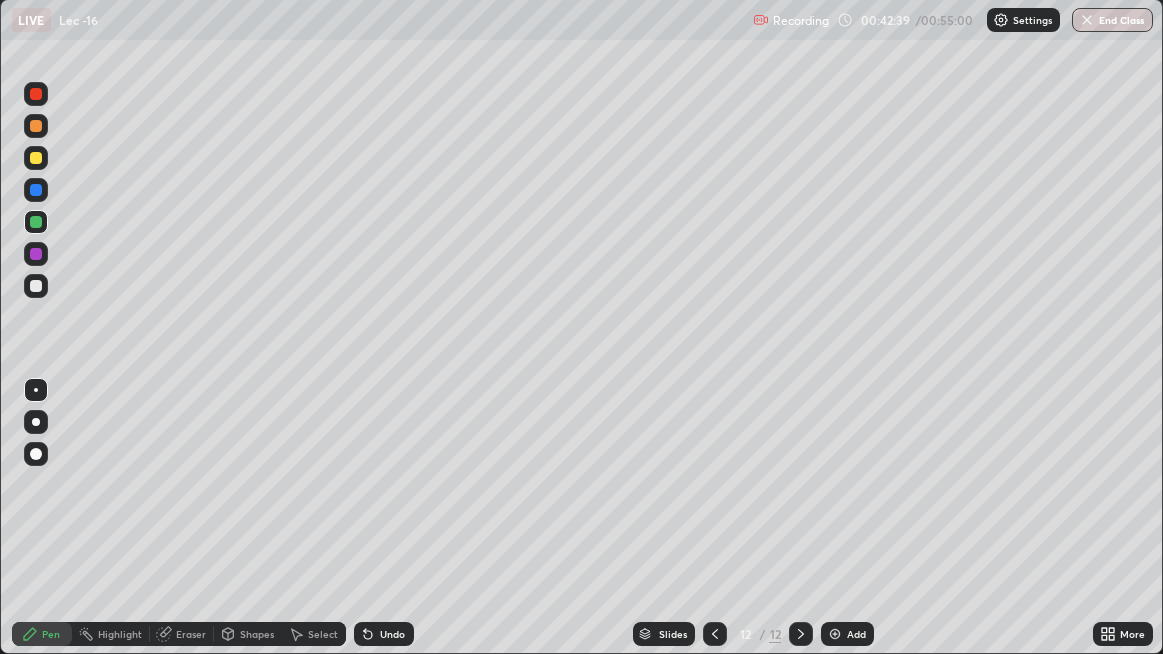 click on "Undo" at bounding box center [392, 634] 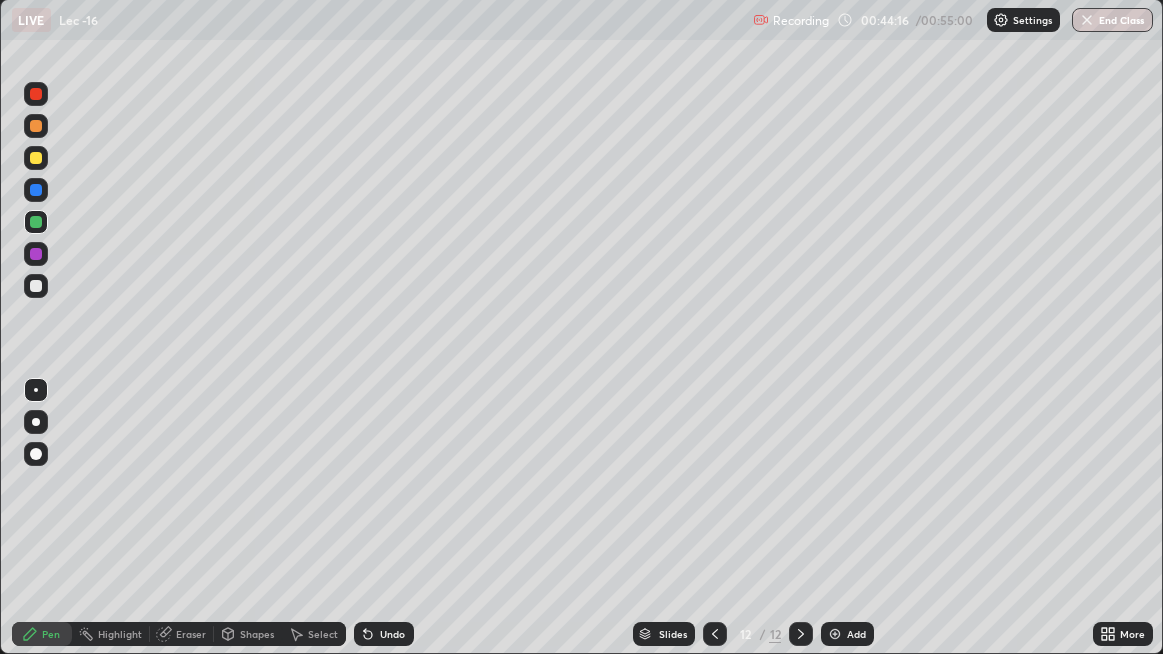 click 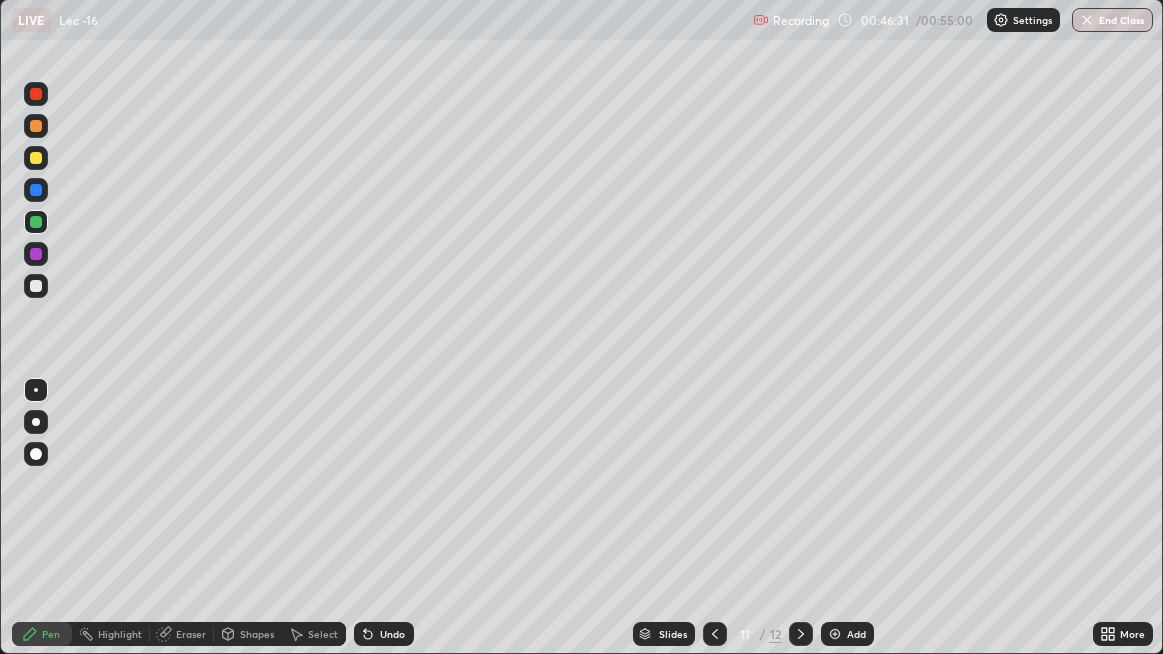 click 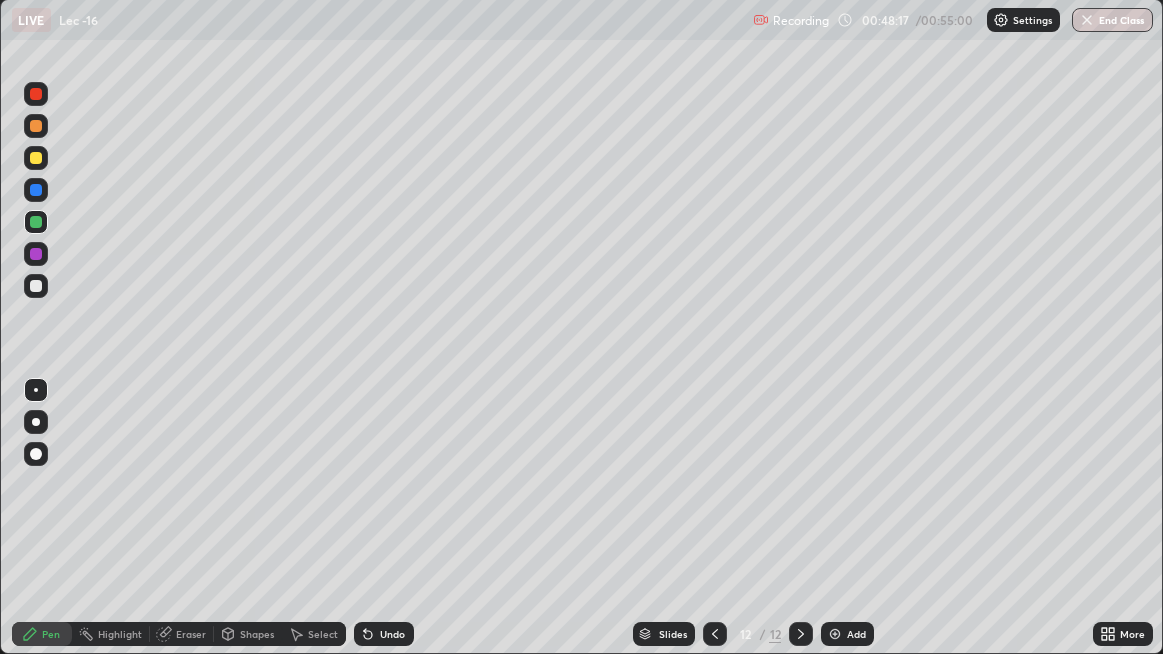 click on "Add" at bounding box center (856, 634) 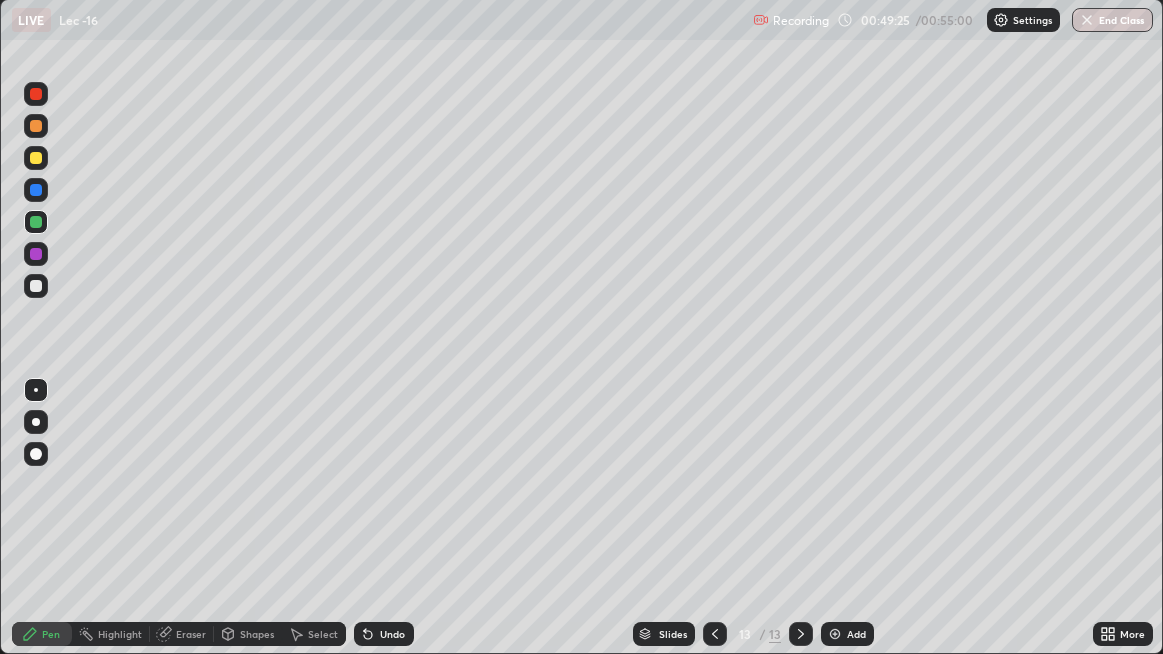 click on "Add" at bounding box center (856, 634) 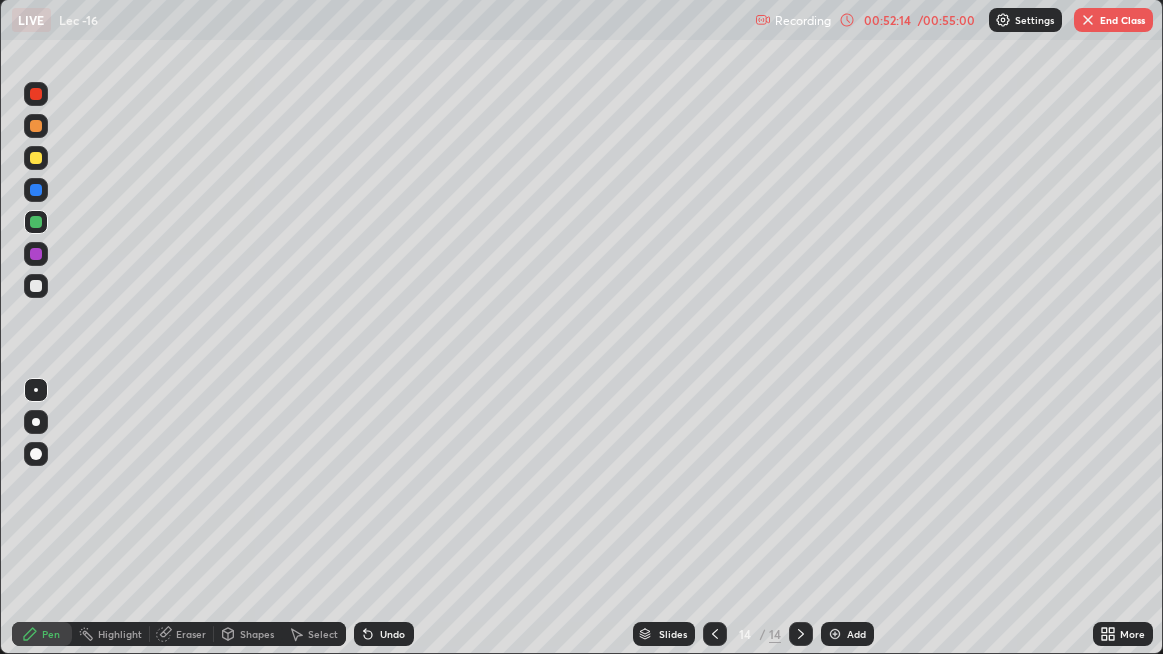 click on "Add" at bounding box center [856, 634] 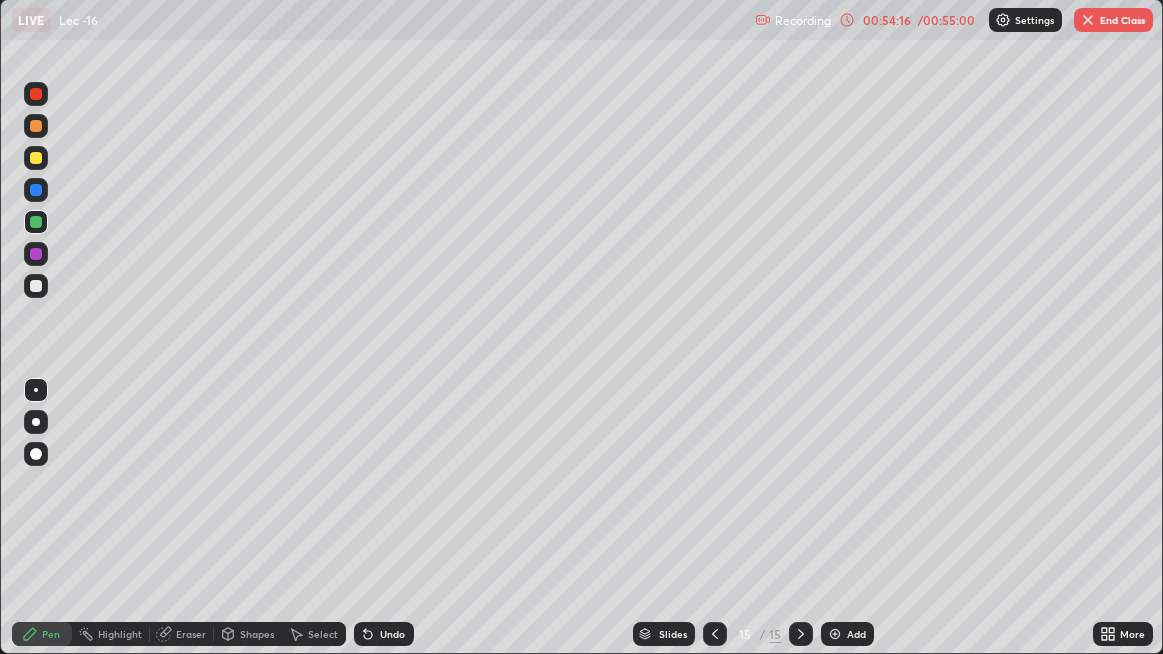 click on "Select" at bounding box center (323, 634) 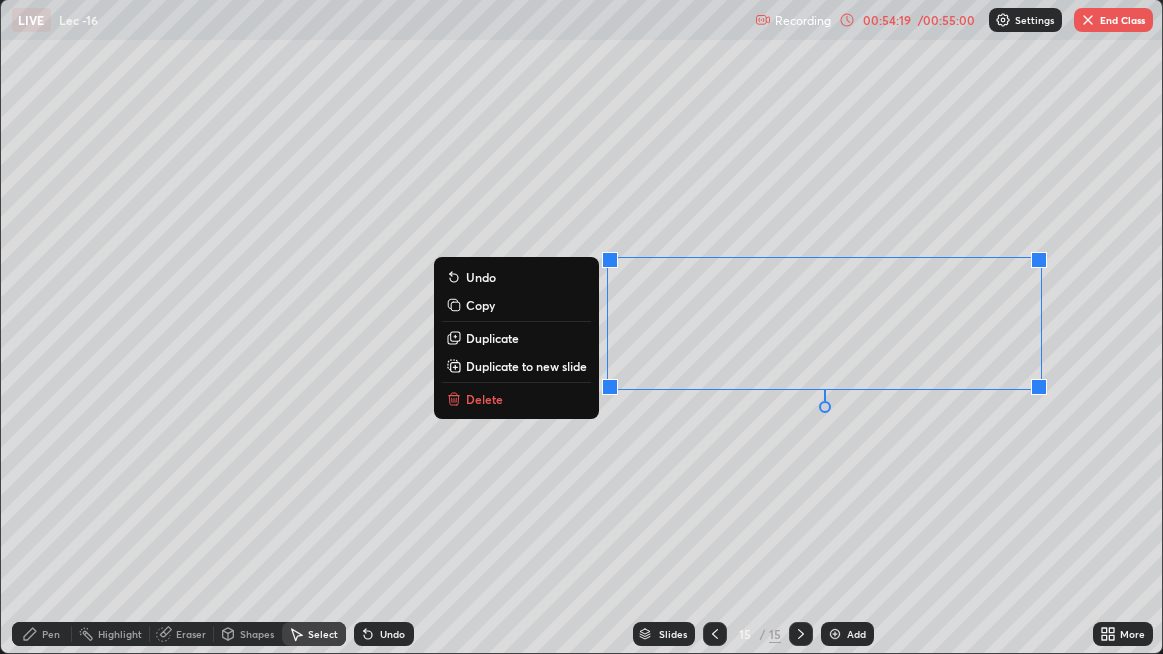click on "Delete" at bounding box center [516, 399] 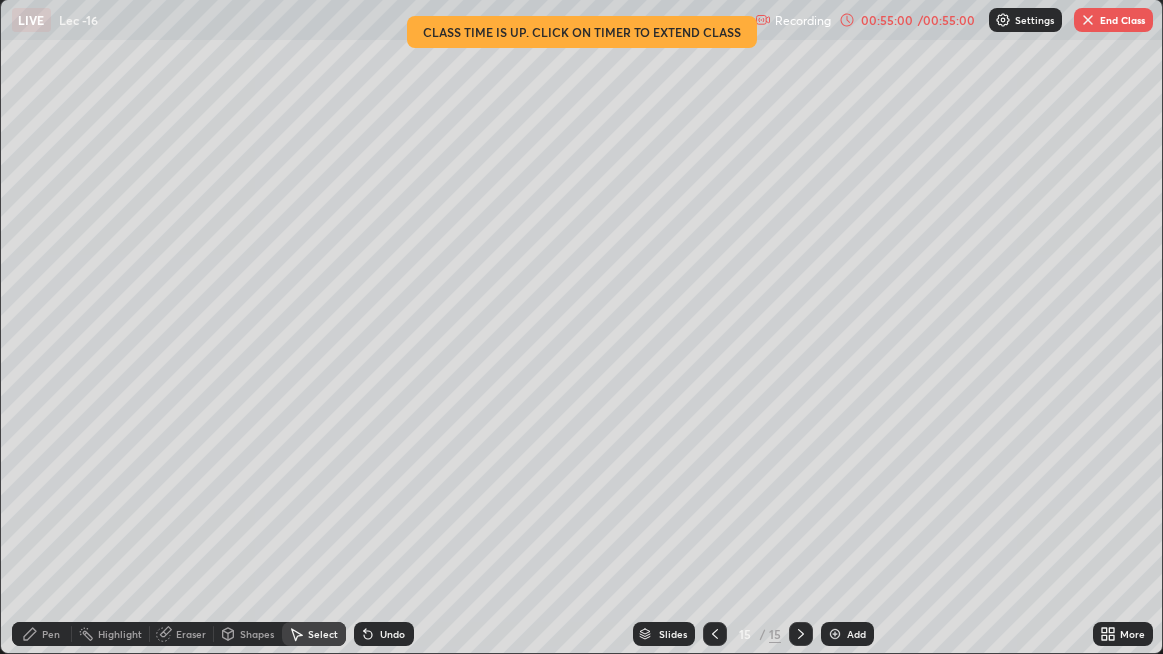 click on "End Class" at bounding box center (1113, 20) 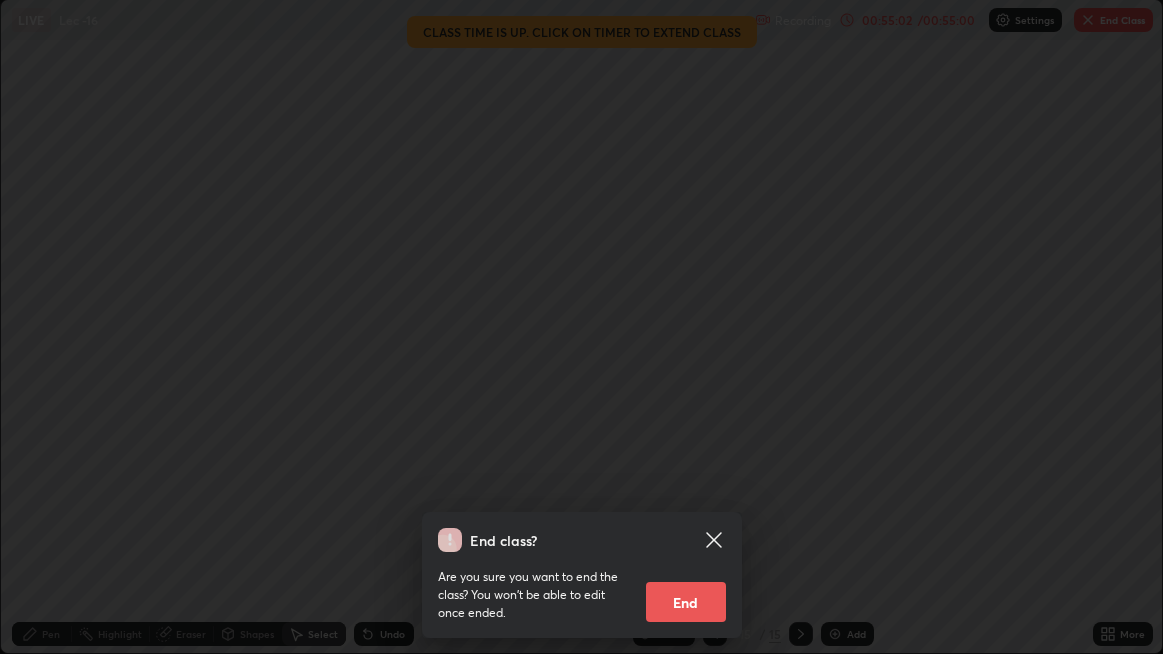 click on "End" at bounding box center (686, 602) 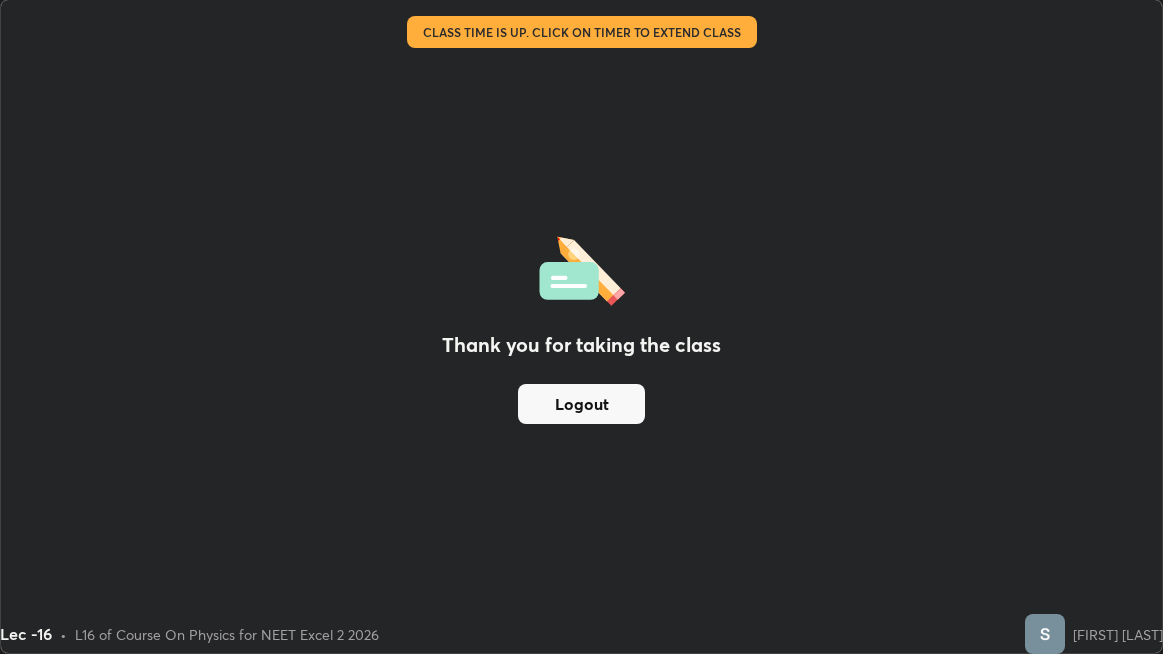 click on "Logout" at bounding box center [581, 404] 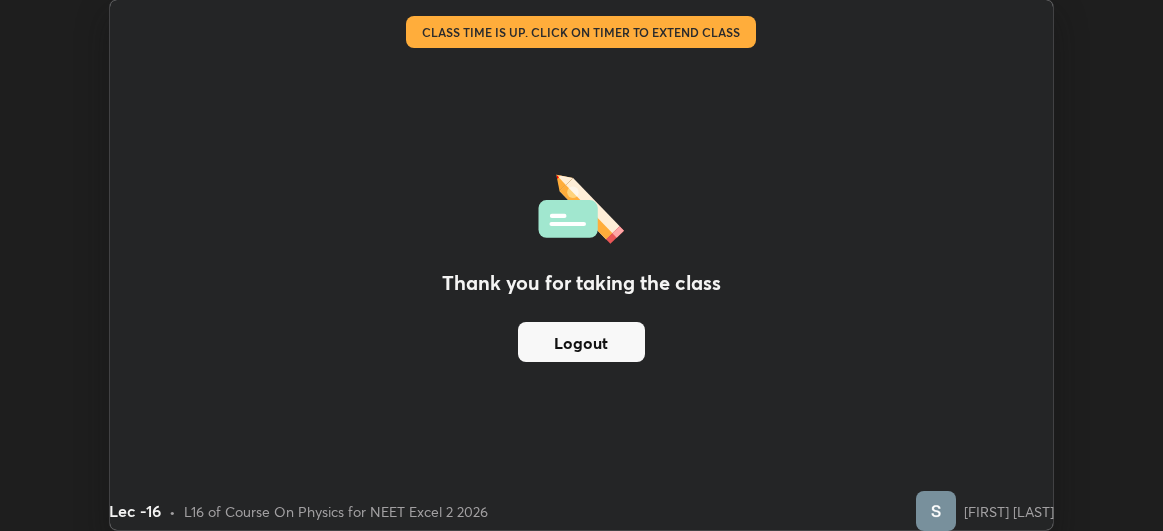scroll, scrollTop: 531, scrollLeft: 1163, axis: both 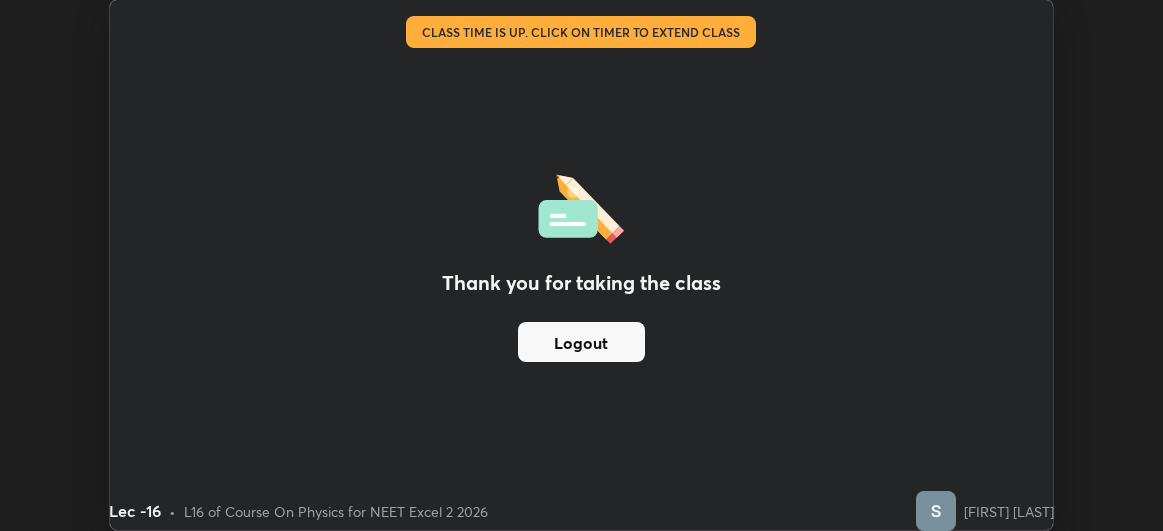 click on "Logout" at bounding box center [581, 342] 